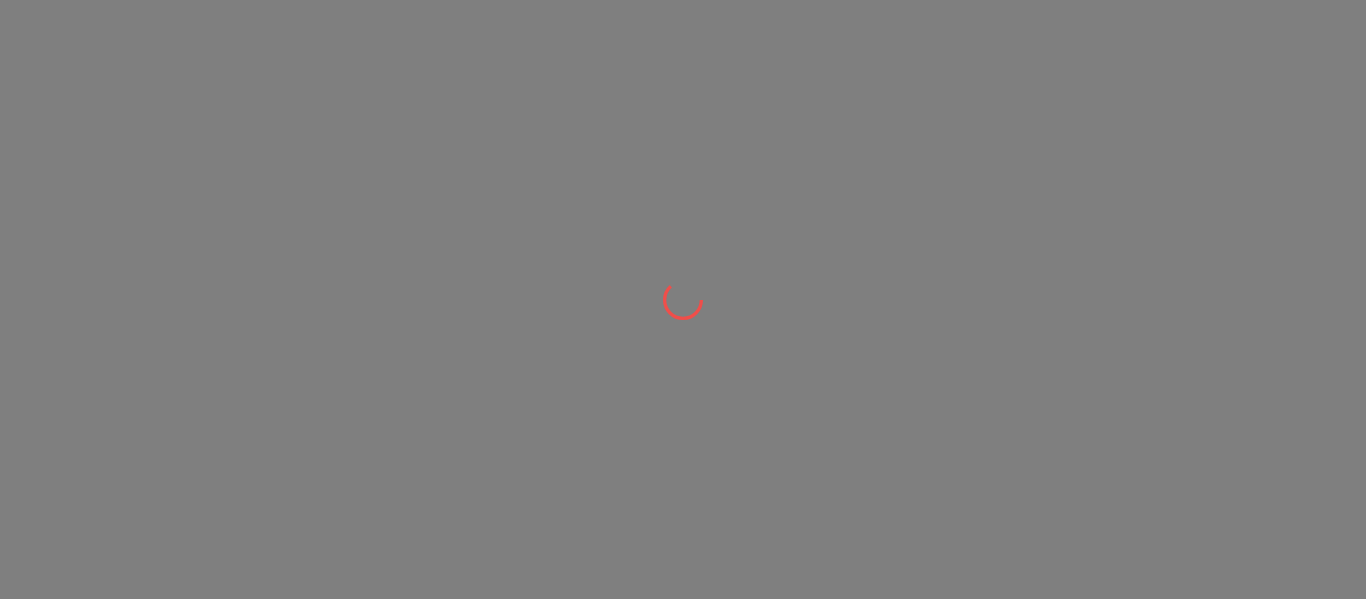 scroll, scrollTop: 0, scrollLeft: 0, axis: both 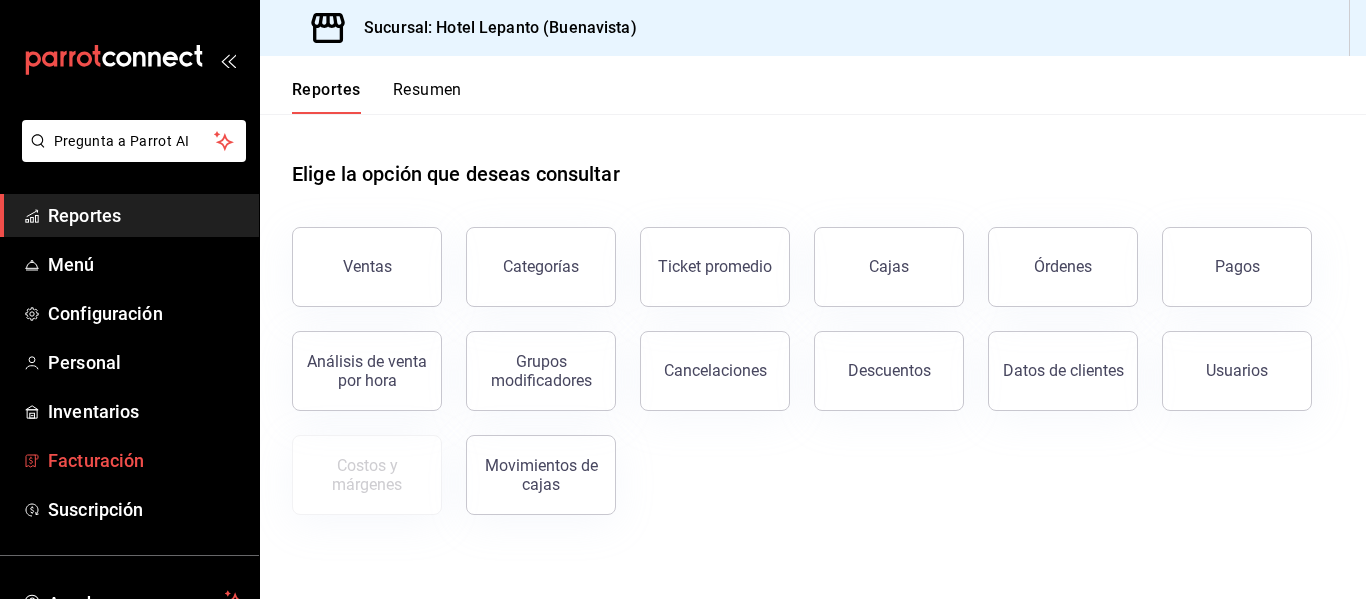 click on "Facturación" at bounding box center [145, 460] 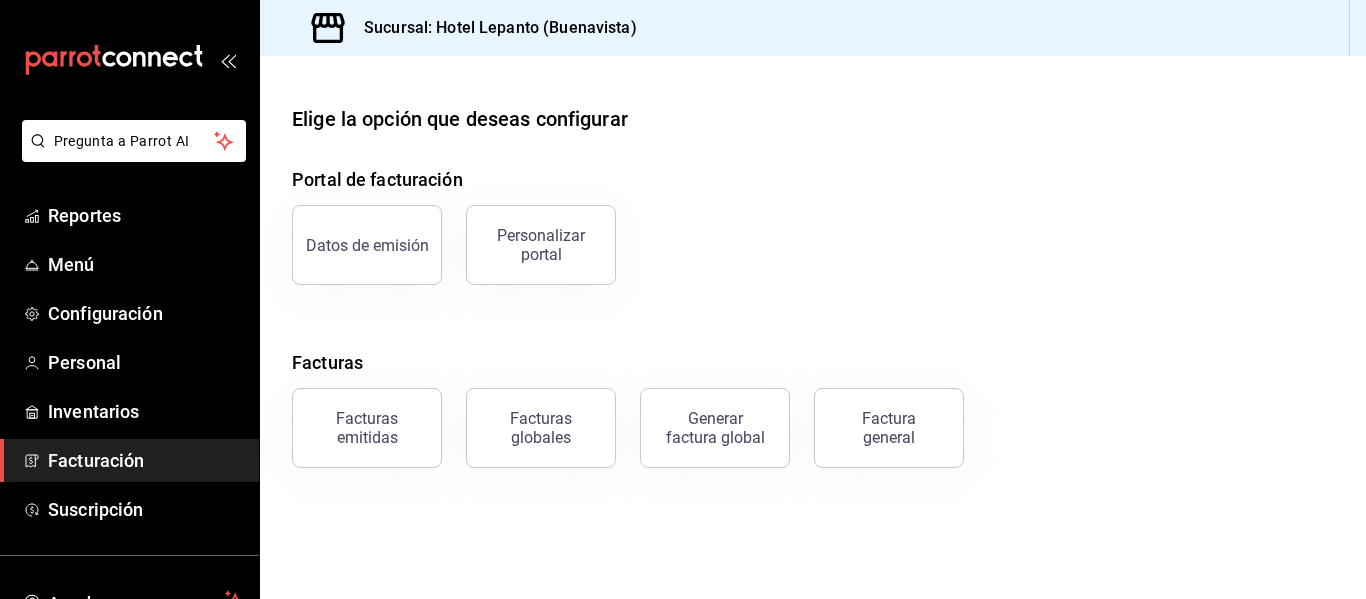 click on "Factura general" at bounding box center [889, 428] 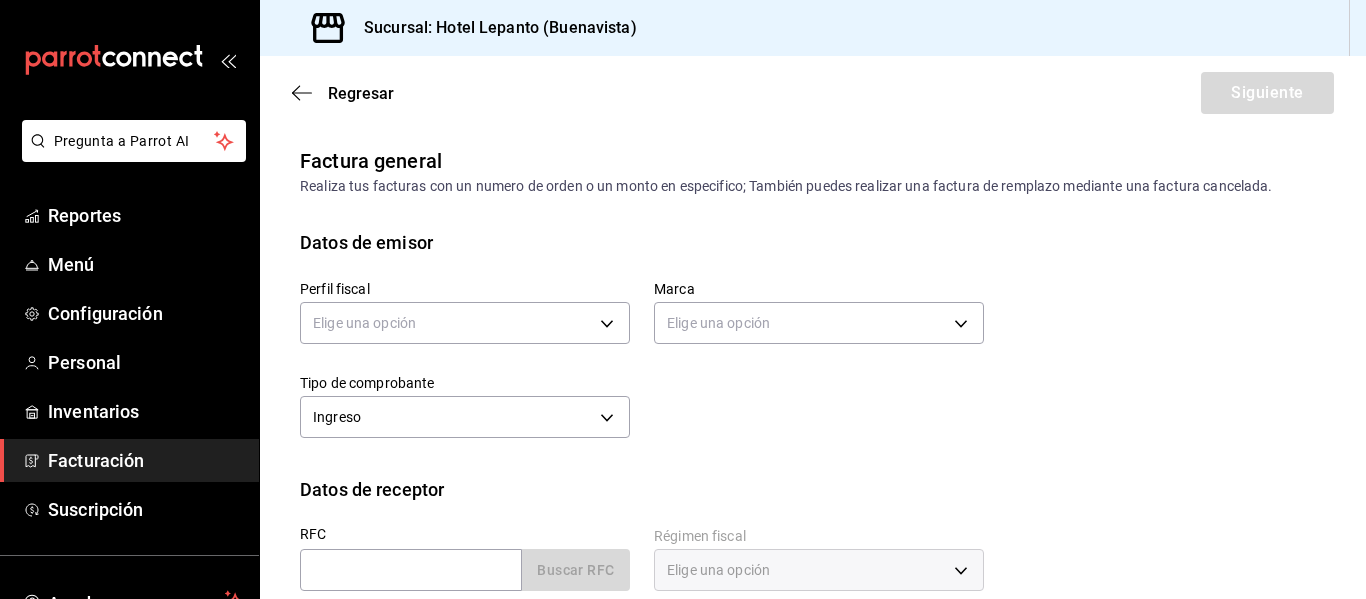 scroll, scrollTop: 274, scrollLeft: 0, axis: vertical 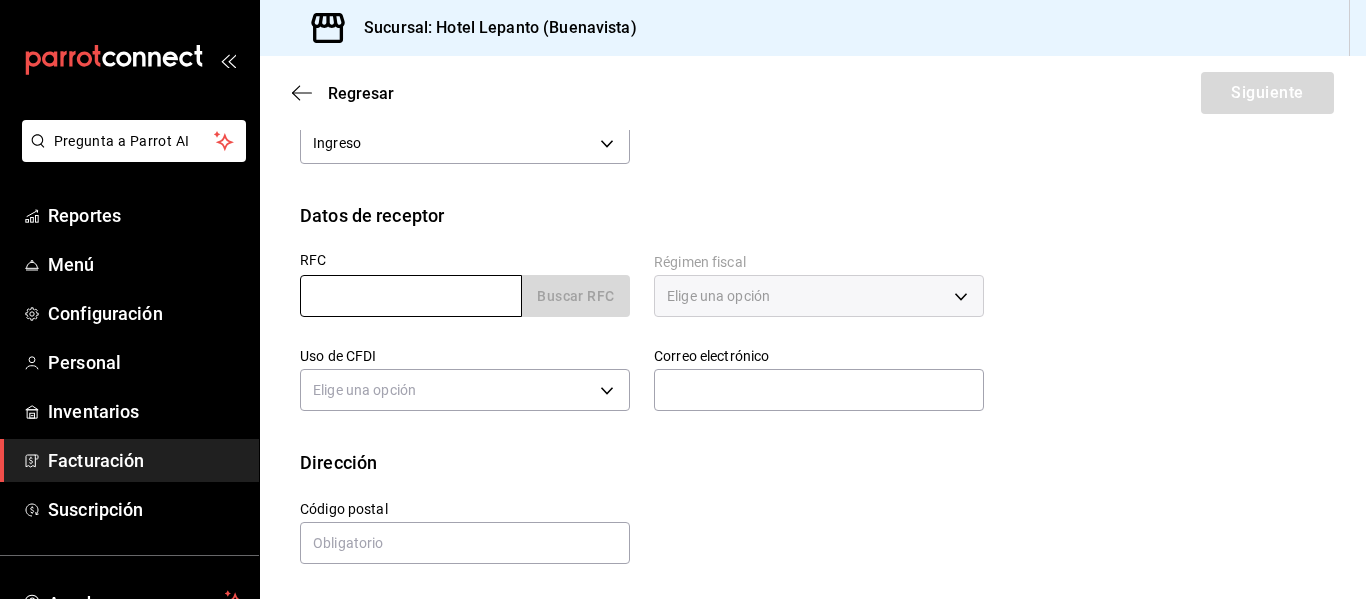 click at bounding box center [411, 296] 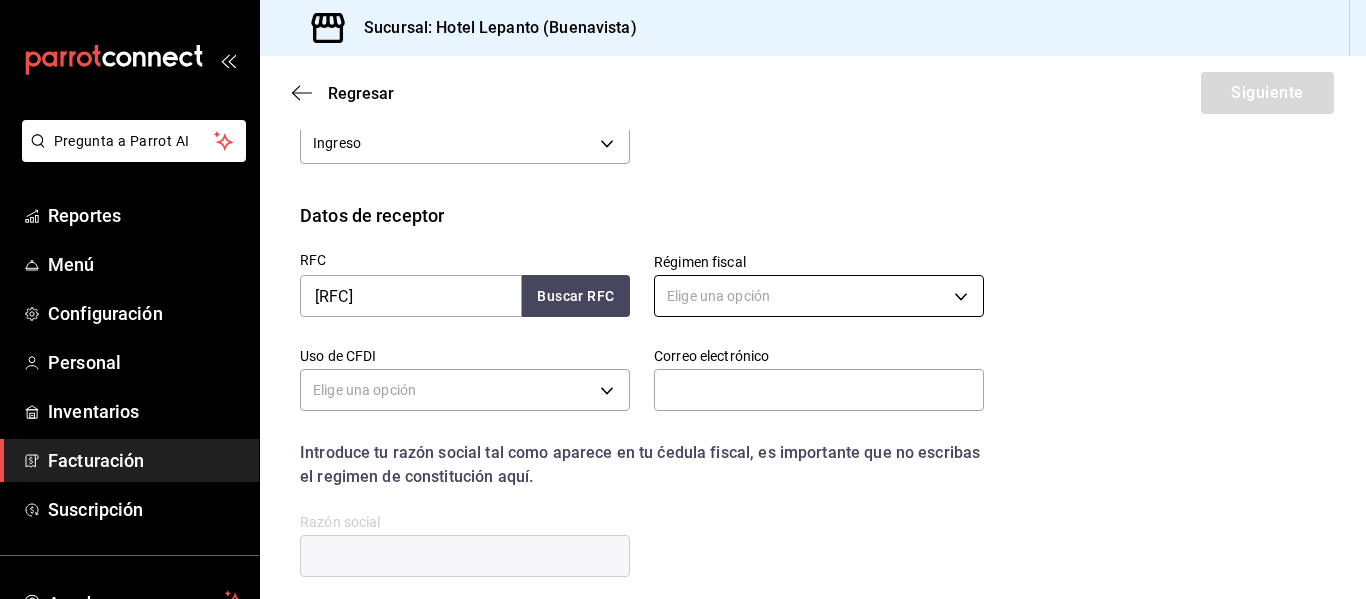click on "Datos de receptor RFC [RFC] Buscar RFC Régimen fiscal Elige una opción Uso de CFDI Elige una opción Correo electrónico Introduce tu razón social tal como aparece en tu ćedula fiscal, es importante que no escribas el regimen de constitución aquí. company Razón social Dirección Calle # exterior # interior Código postal [POSTAL_CODE] Estado ​ Municipio ​ Colonia ​ GANA 1 MES GRATIS EN TU SUSCRIPCIÓN AQUÍ" at bounding box center (683, 299) 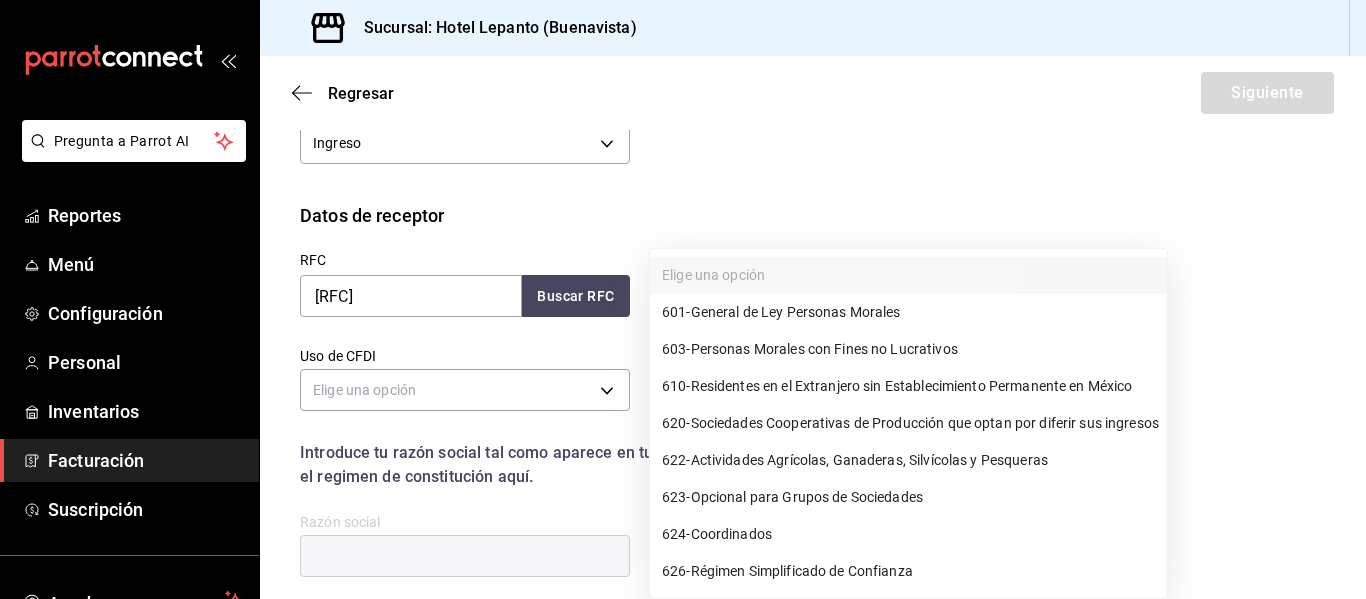 click on "601  -  General de Ley Personas Morales" at bounding box center (781, 312) 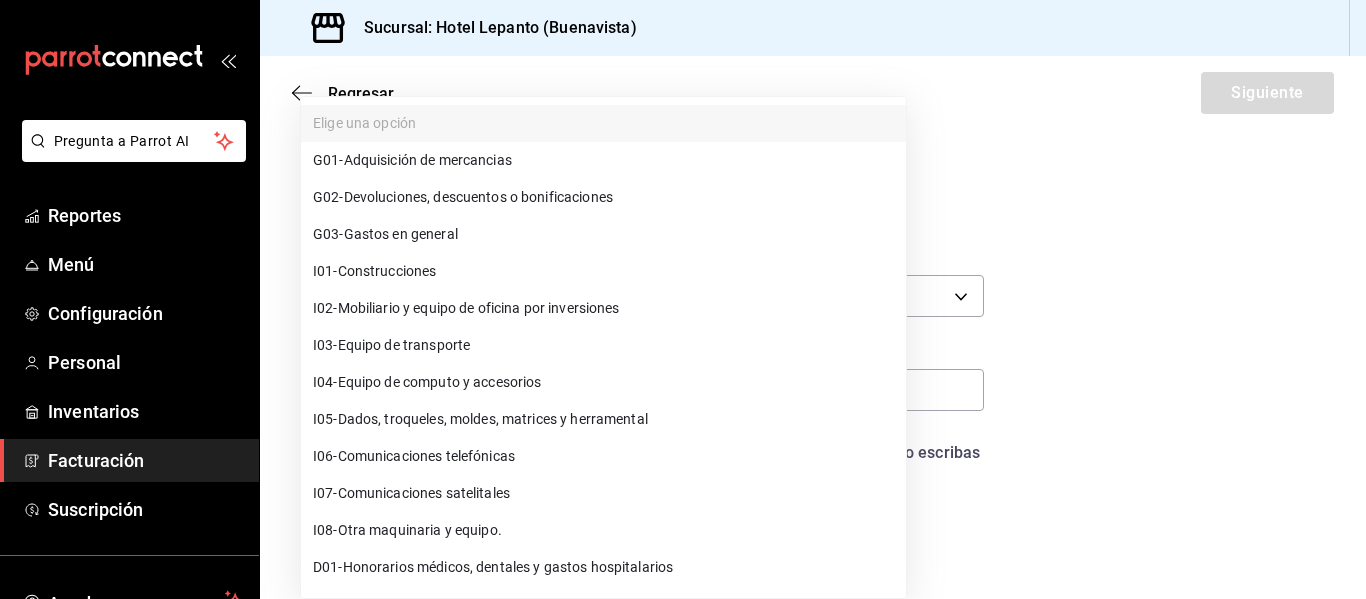 click on "Datos de emisor Perfil fiscal Elige una opción Marca Elige una opción Tipo de comprobante Ingreso I Datos de receptor RFC [RFC] Buscar RFC Régimen fiscal 601  -  General de Ley Personas Morales 601 Uso de CFDI Elige una opción Correo electrónico Introduce tu razón social tal como aparece en tu ćedula fiscal, es importante que no escribas el regimen de constitución aquí. company Razón social Dirección Calle # exterior # interior Código postal [POSTAL_CODE] Estado ​ Municipio ​ Colonia ​ GANA 1 MES GRATIS EN TU SUSCRIPCIÓN AQUÍ" at bounding box center (683, 299) 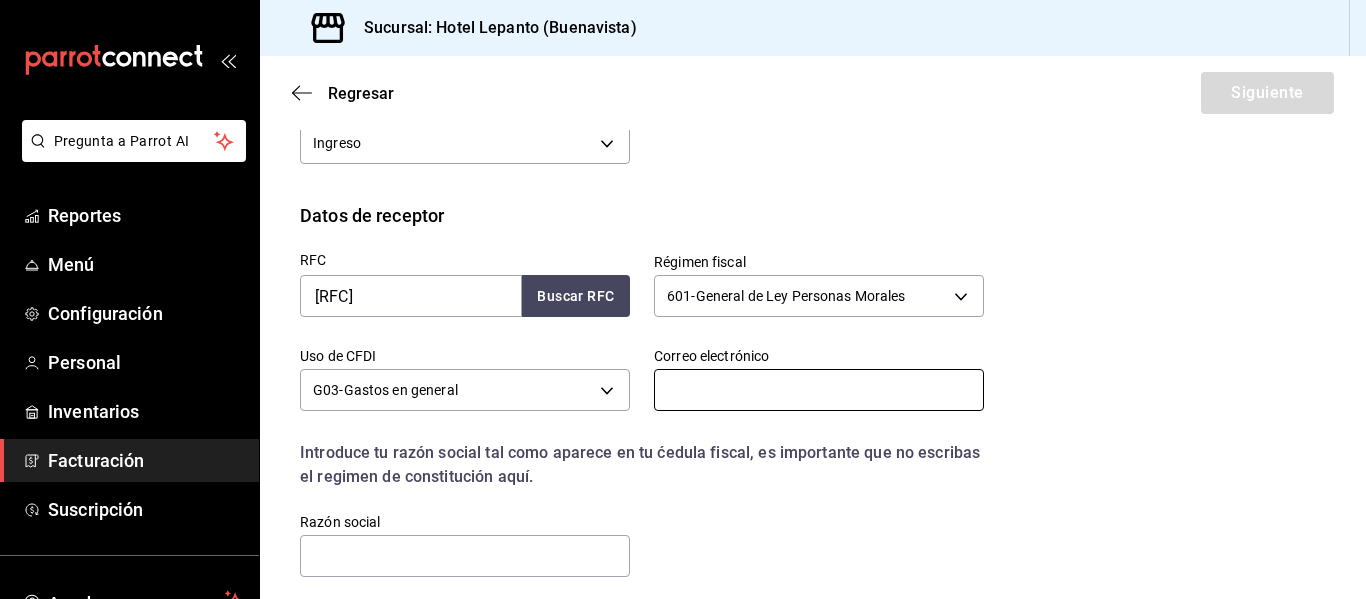 click at bounding box center [819, 390] 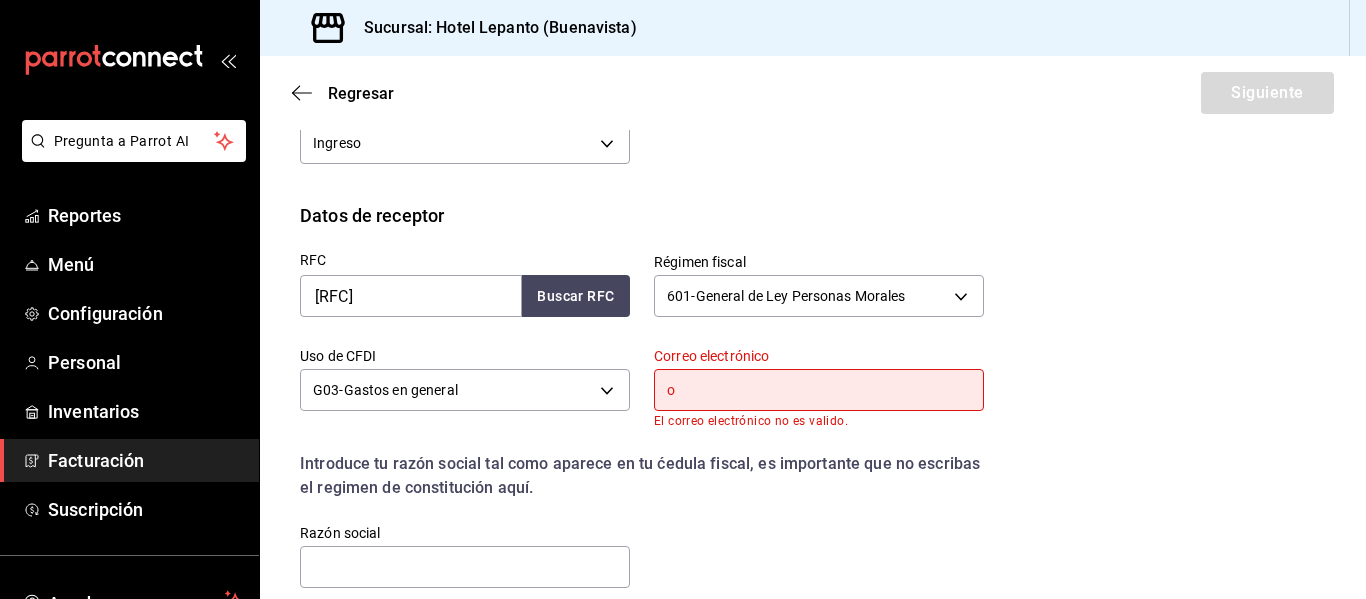 type on "[EMAIL]" 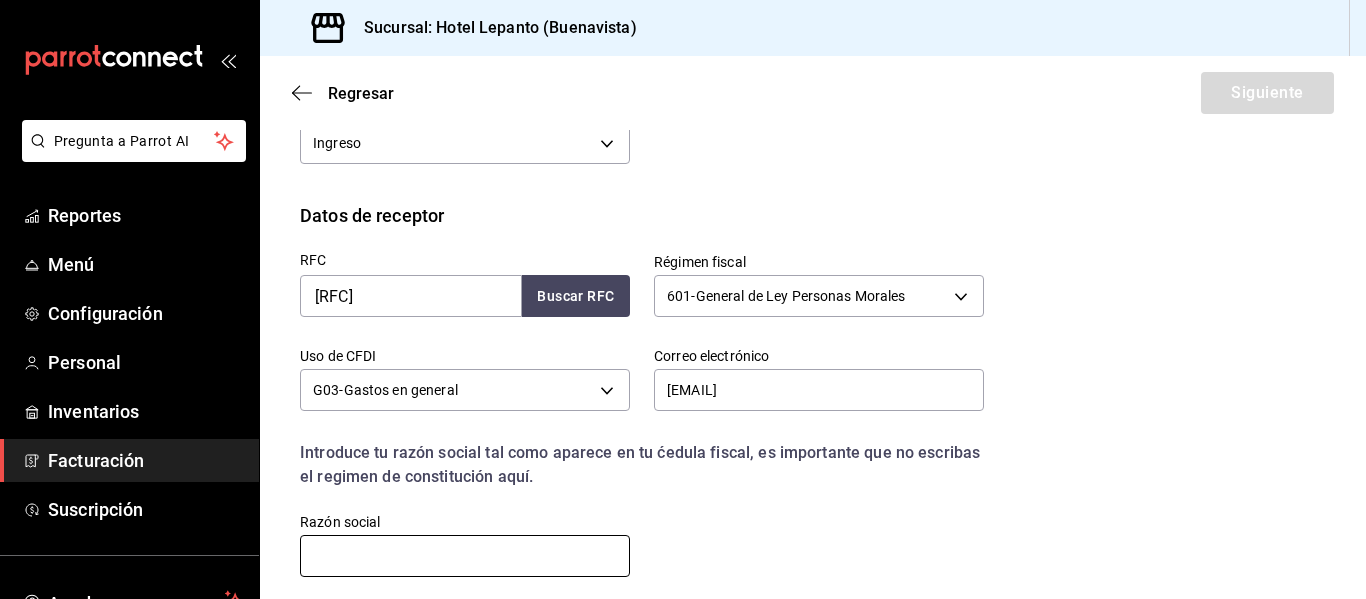 click at bounding box center (465, 556) 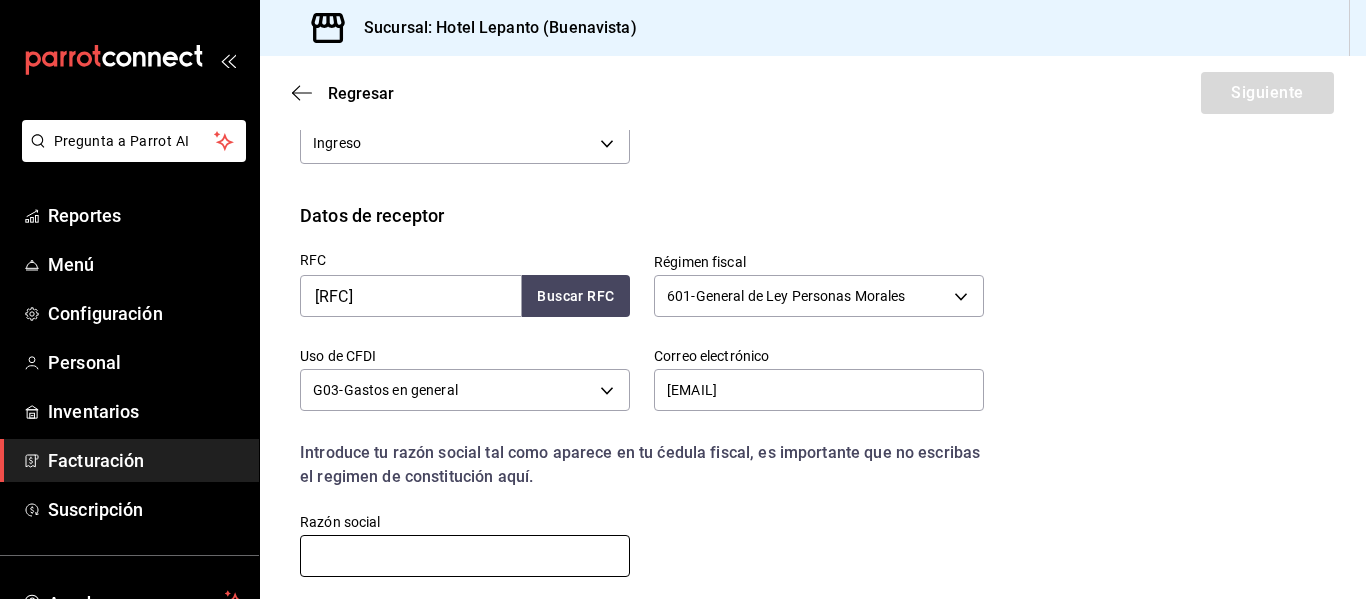 type on "EQUIPOS DE SEGURIDAD MAGOCAD" 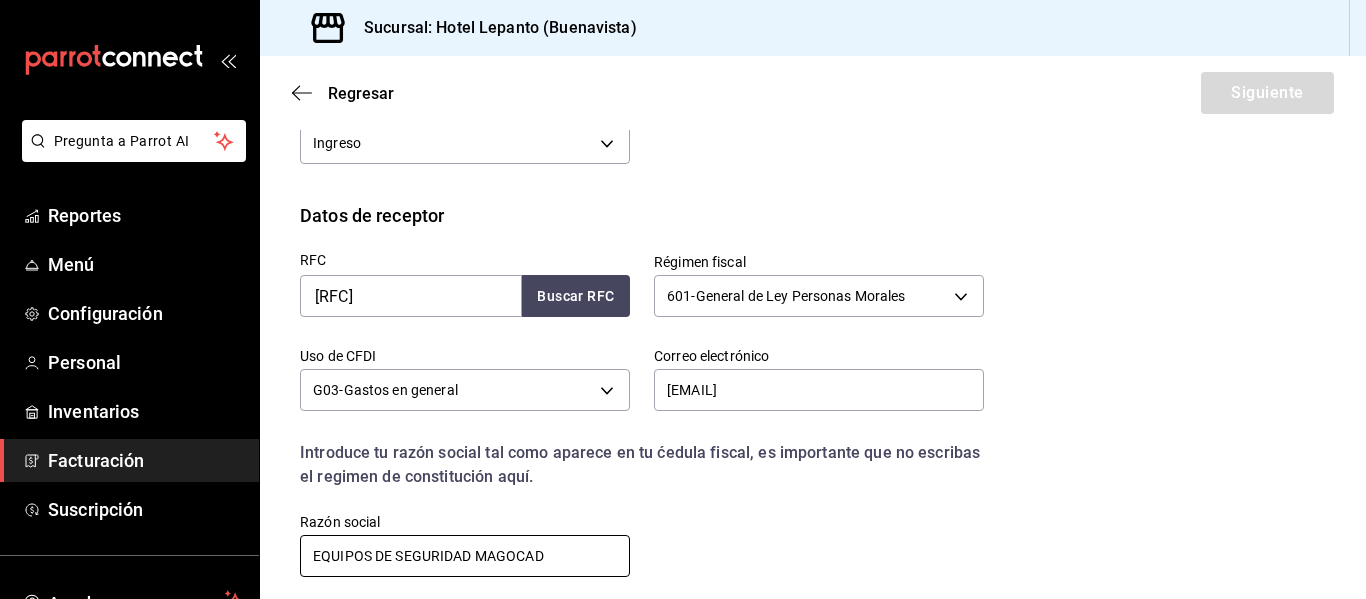 scroll, scrollTop: 437, scrollLeft: 0, axis: vertical 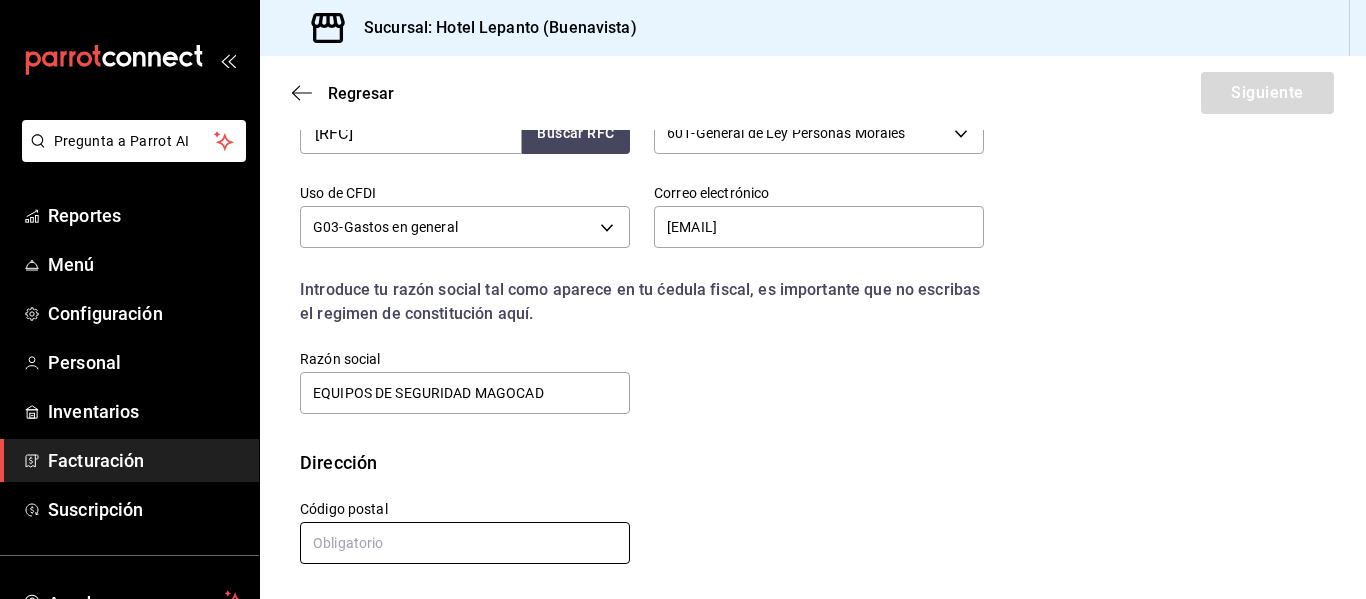 click at bounding box center (465, 543) 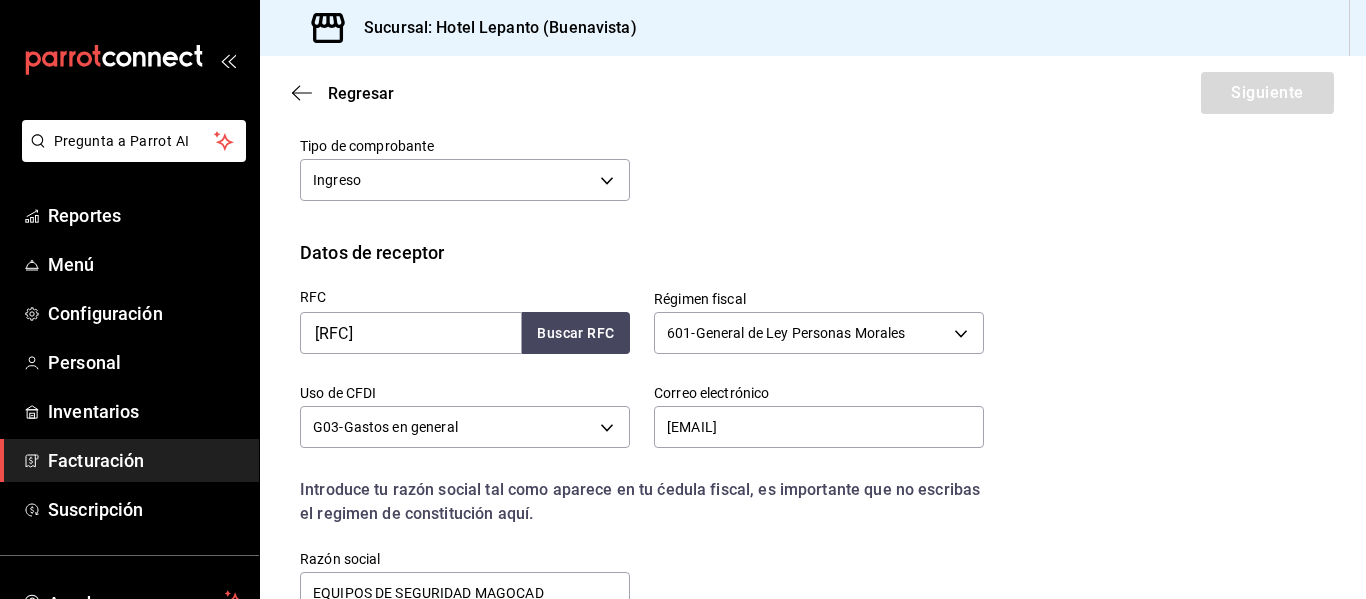 scroll, scrollTop: 137, scrollLeft: 0, axis: vertical 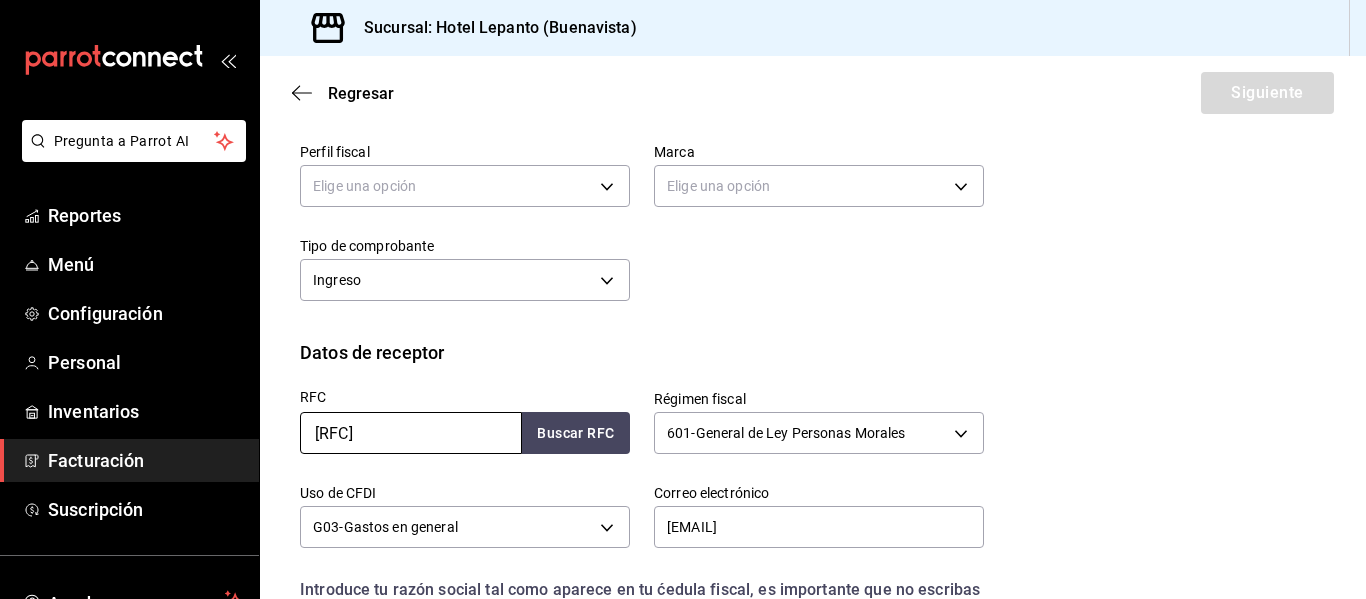 click on "[RFC]" at bounding box center (411, 433) 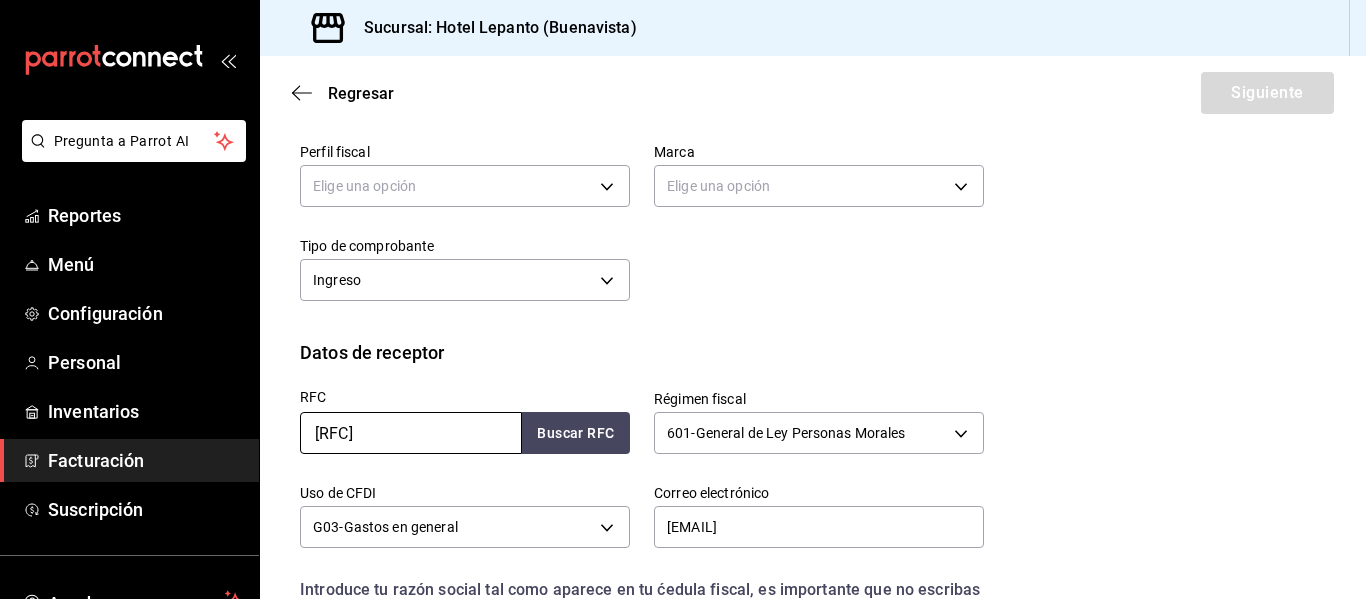 type on "E" 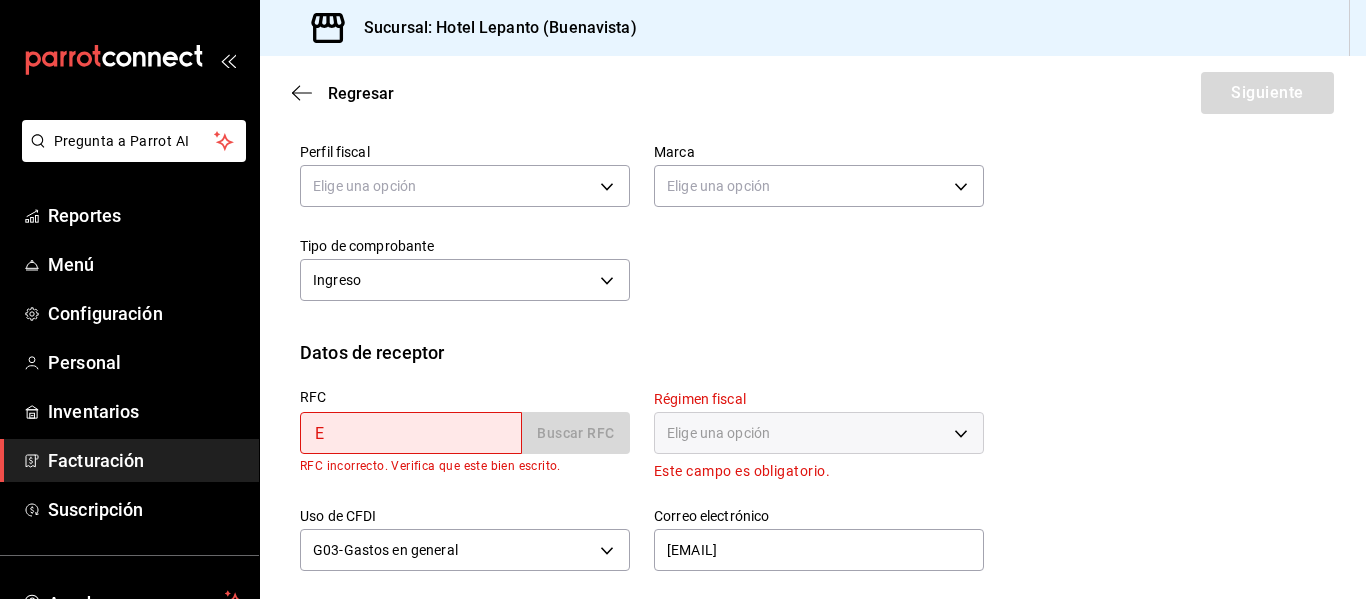 type 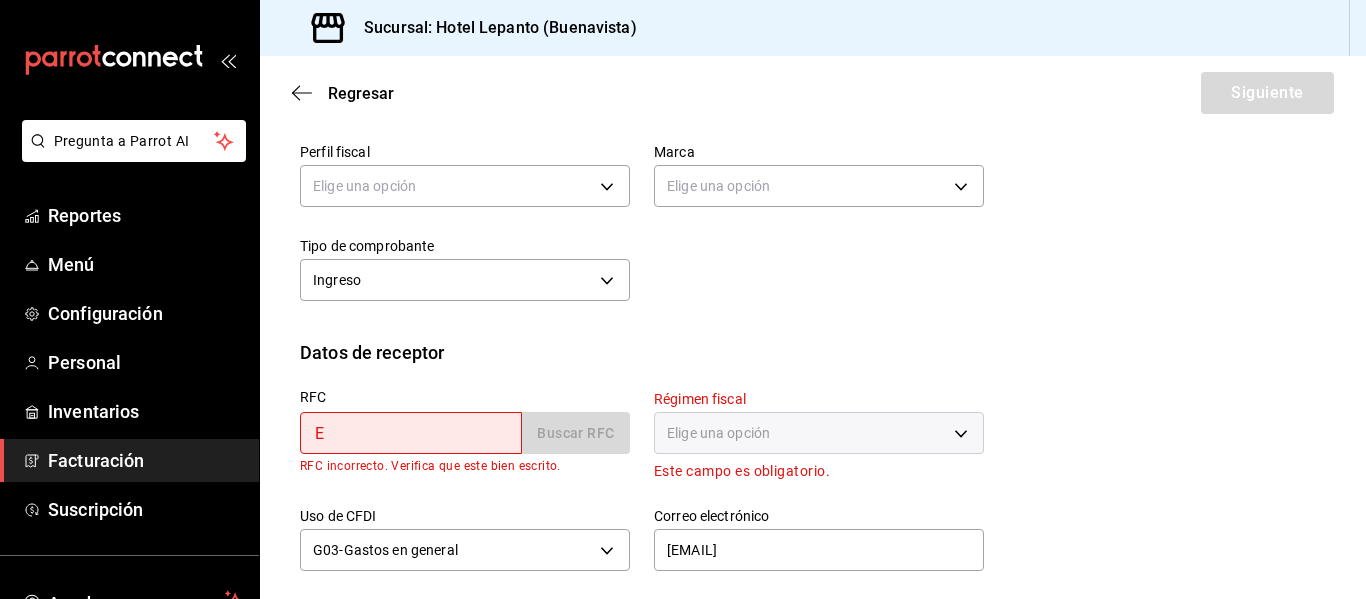 type on "ESM8911152H9" 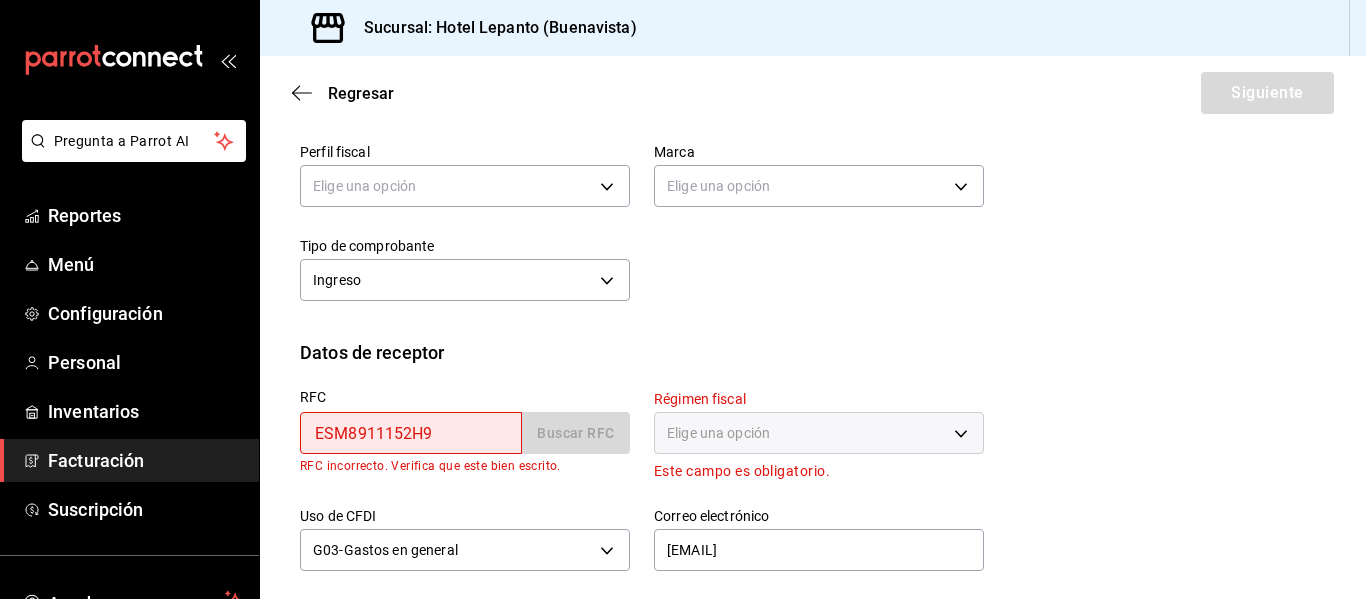 type 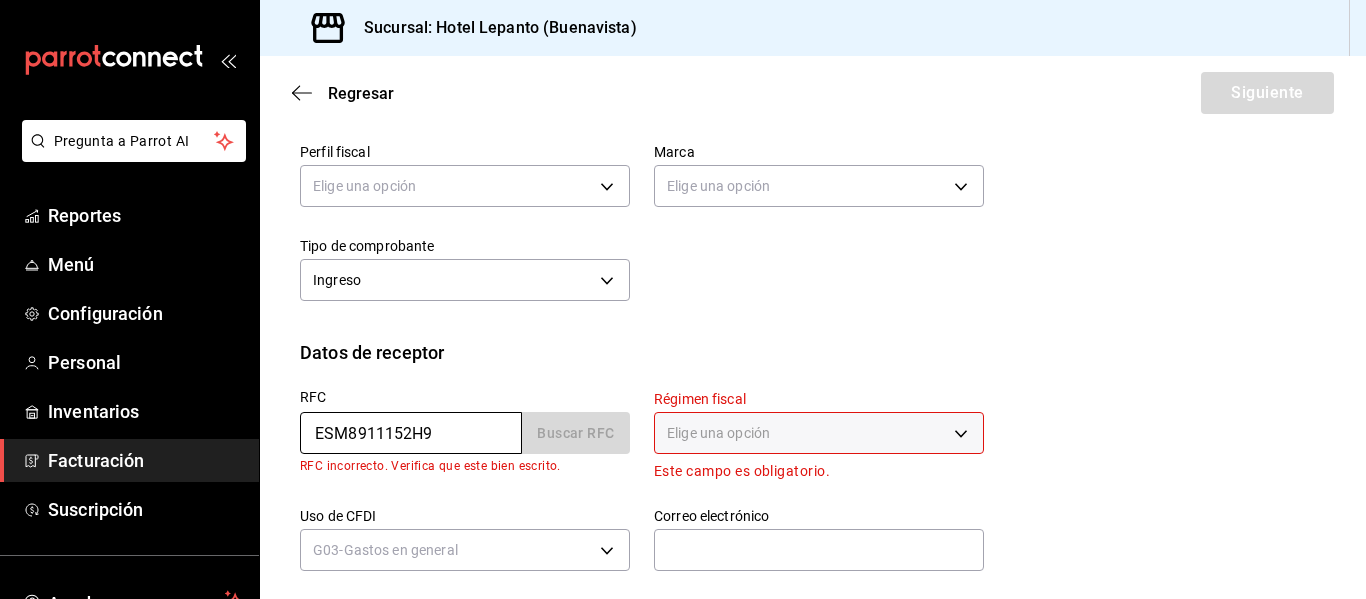 type 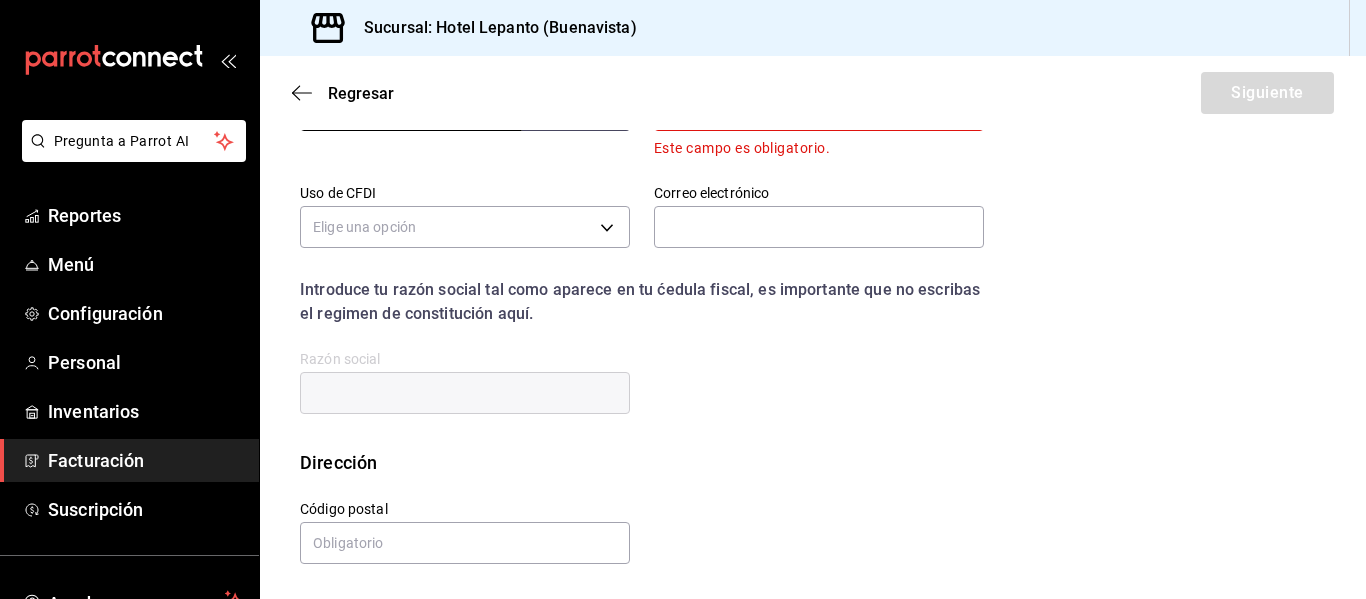 scroll, scrollTop: 260, scrollLeft: 0, axis: vertical 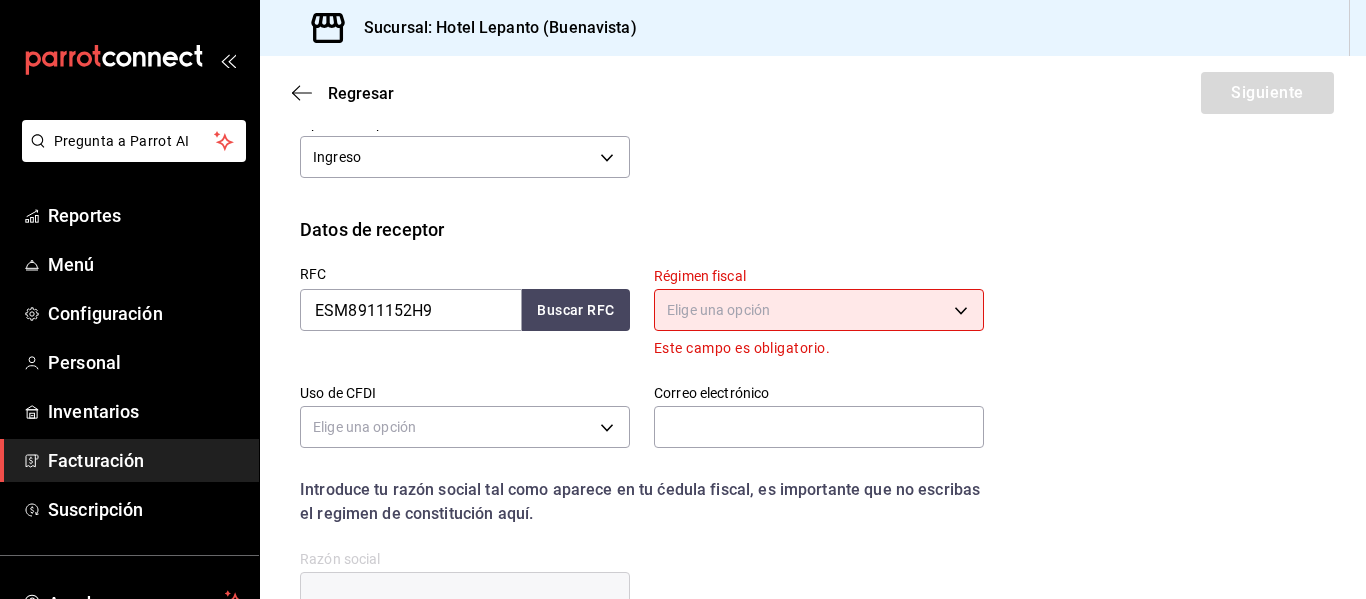 click on "Datos de emisor Perfil fiscal Elige una opción Marca Elige una opción Tipo de comprobante Ingreso I Datos de receptor RFC [RFC] Buscar RFC Régimen fiscal Elige una opción Este campo es obligatorio. Uso de CFDI Elige una opción Correo electrónico Introduce tu razón social tal como aparece en tu ćedula fiscal, es importante que no escribas el regimen de constitución aquí. company Razón social Dirección Calle # exterior # interior Código postal [POSTAL_CODE] Estado ​ Municipio ​ Colonia ​ GANA 1 MES GRATIS EN TU SUSCRIPCIÓN AQUÍ" at bounding box center [683, 299] 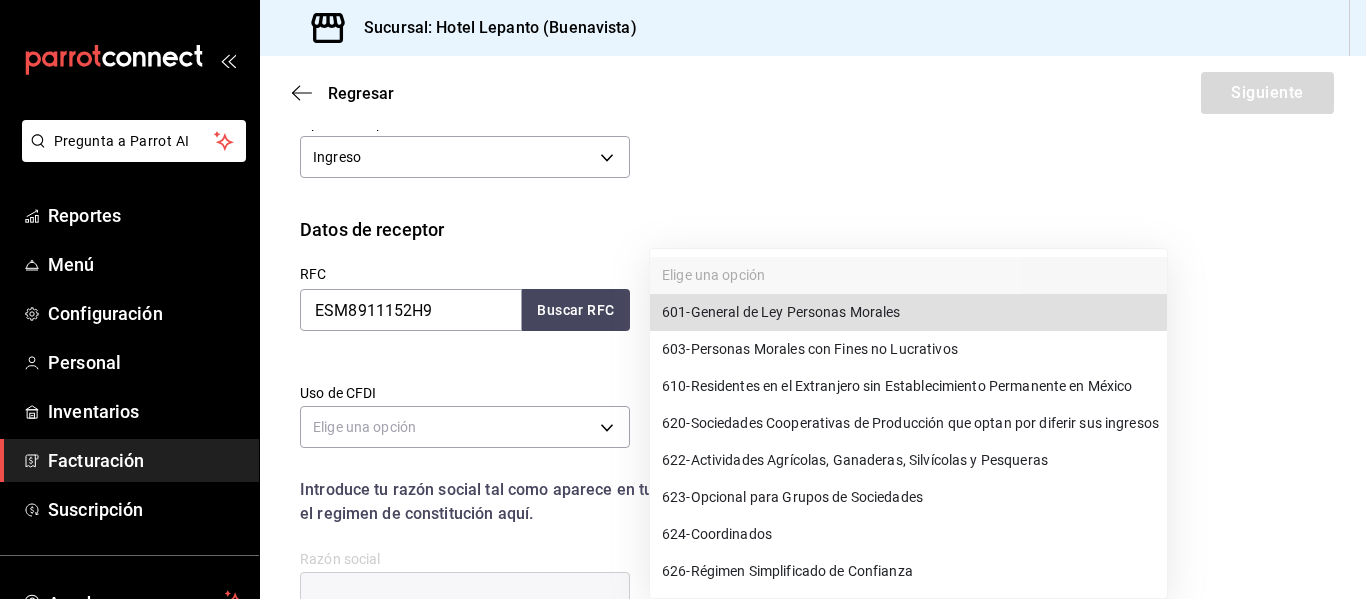 click on "601  -  General de Ley Personas Morales" at bounding box center [781, 312] 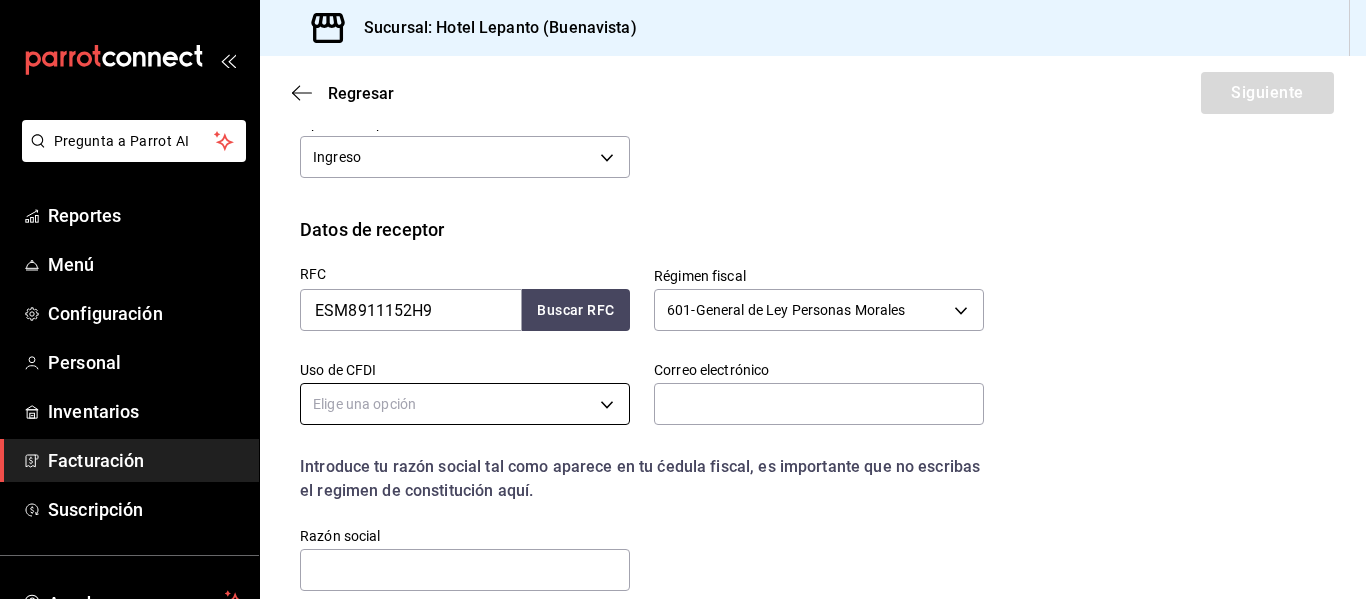 click on "Datos de emisor Perfil fiscal Elige una opción Marca Elige una opción Tipo de comprobante Ingreso I Datos de receptor RFC [RFC] Buscar RFC Régimen fiscal 601  -  General de Ley Personas Morales 601 Uso de CFDI Elige una opción Correo electrónico Introduce tu razón social tal como aparece en tu ćedula fiscal, es importante que no escribas el regimen de constitución aquí. company Razón social Dirección Calle # exterior # interior Código postal [POSTAL_CODE] Estado ​ Municipio ​ Colonia ​ GANA 1 MES GRATIS EN TU SUSCRIPCIÓN AQUÍ" at bounding box center (683, 299) 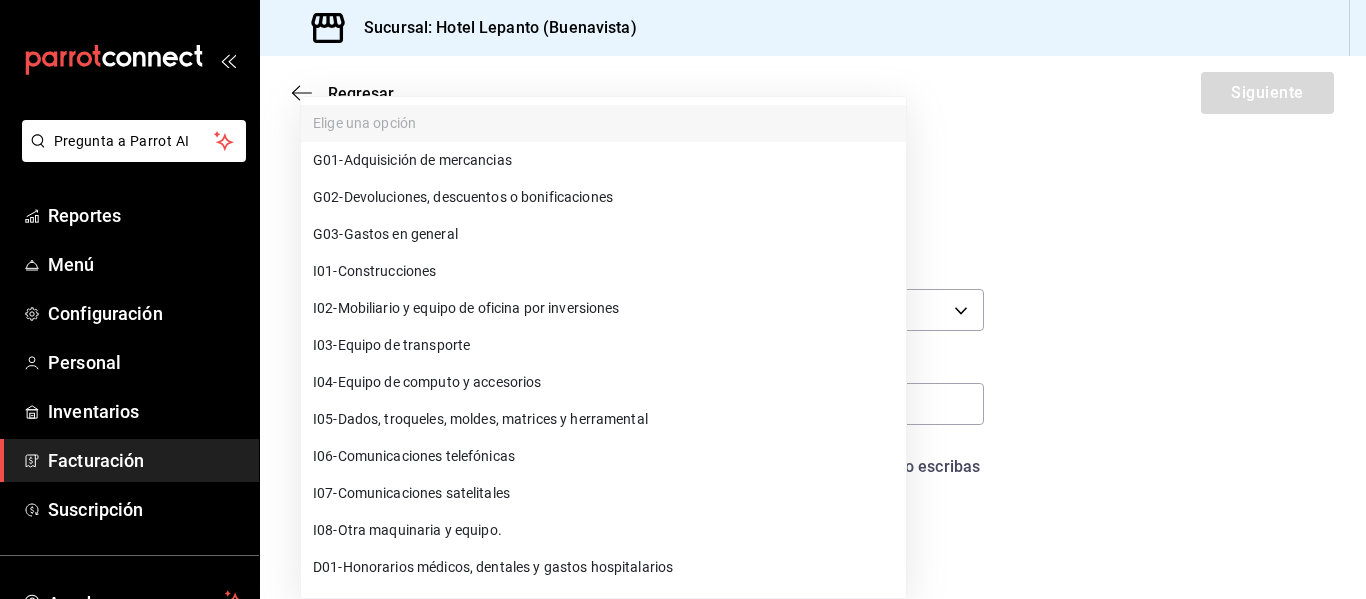 click on "G03  -  Gastos en general" at bounding box center (385, 234) 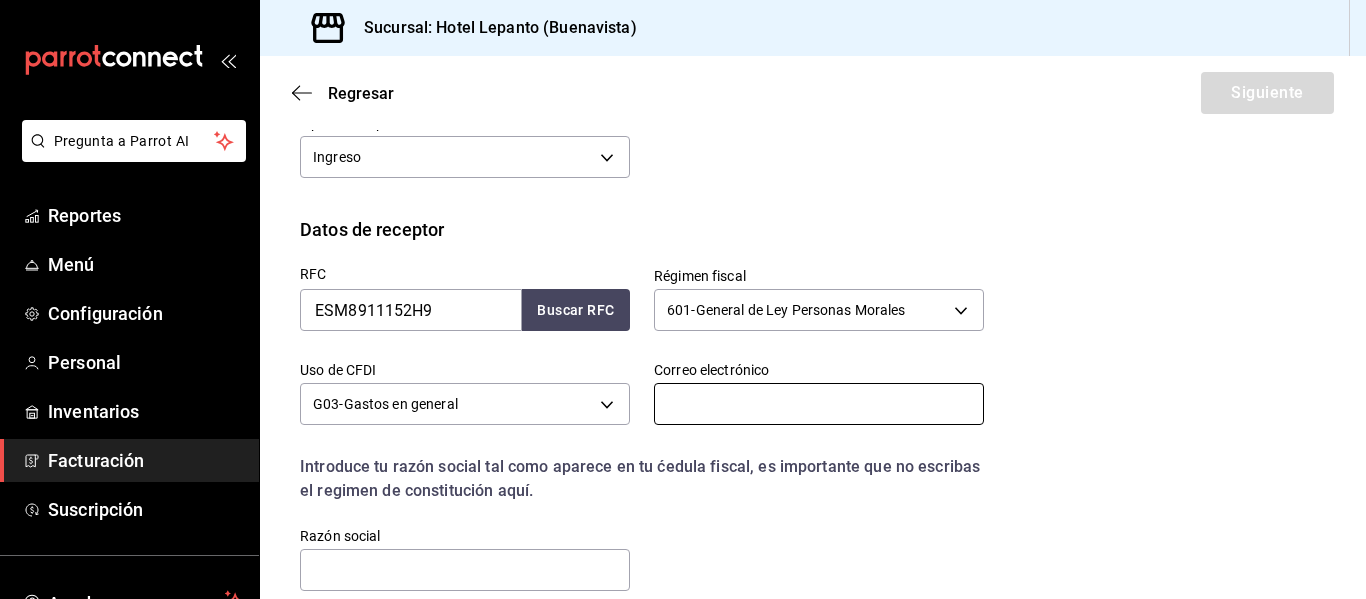 click at bounding box center [819, 404] 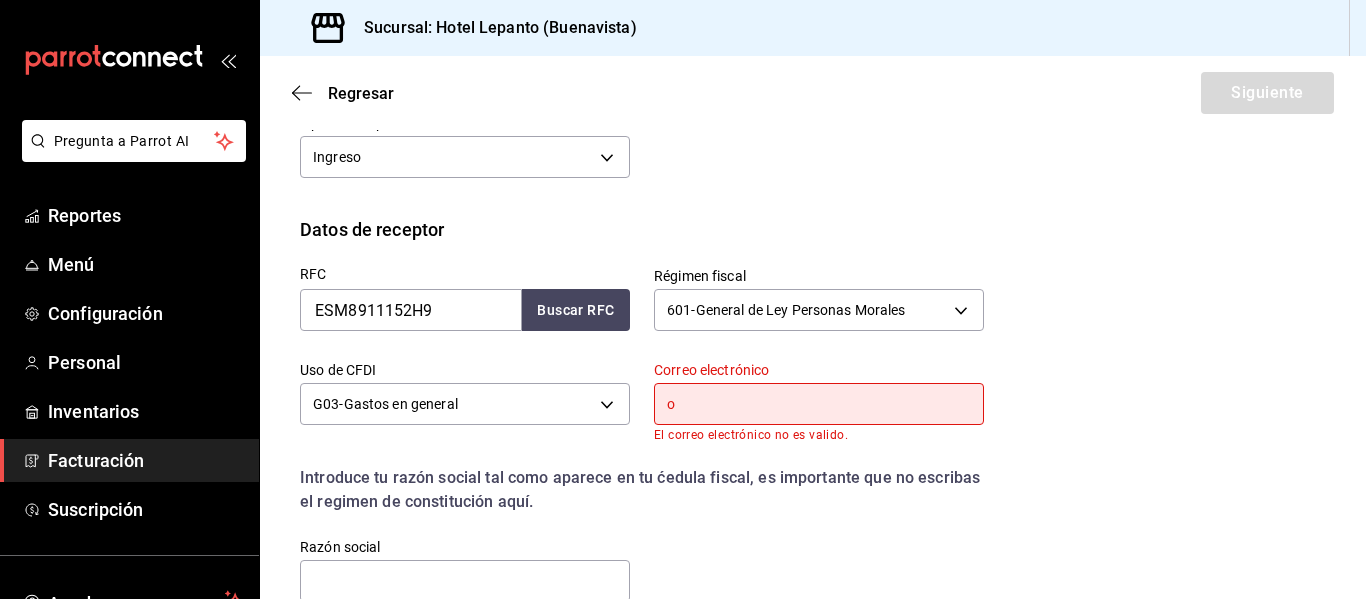 type on "[EMAIL]" 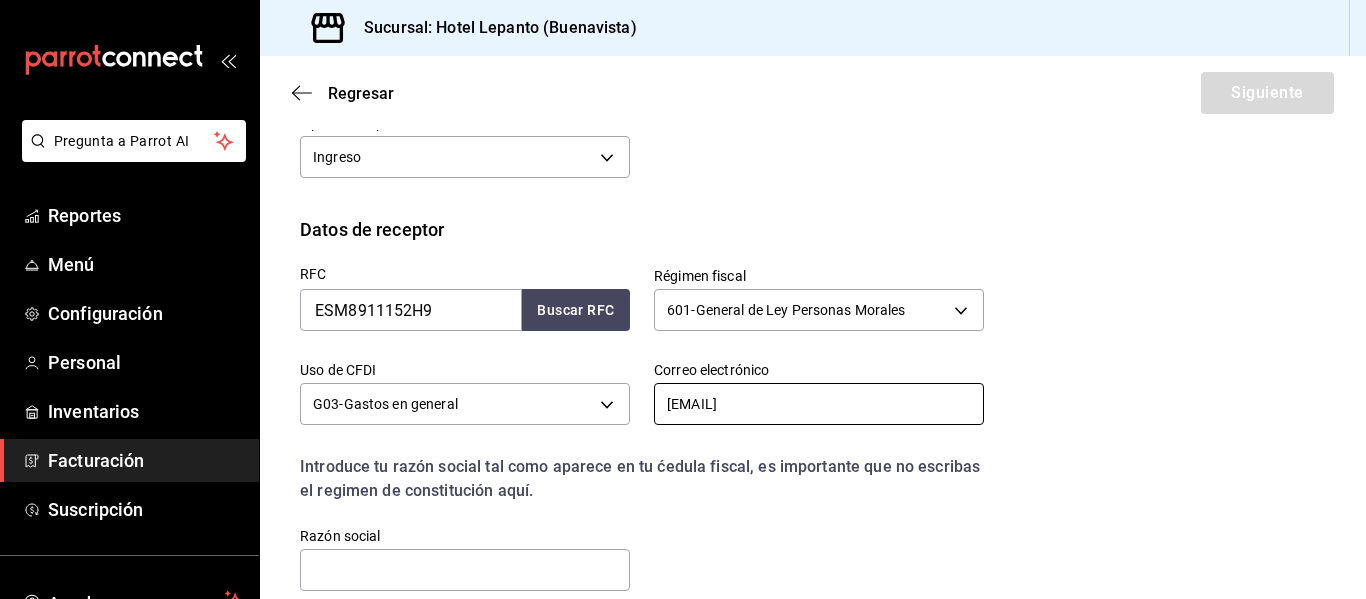 scroll, scrollTop: 437, scrollLeft: 0, axis: vertical 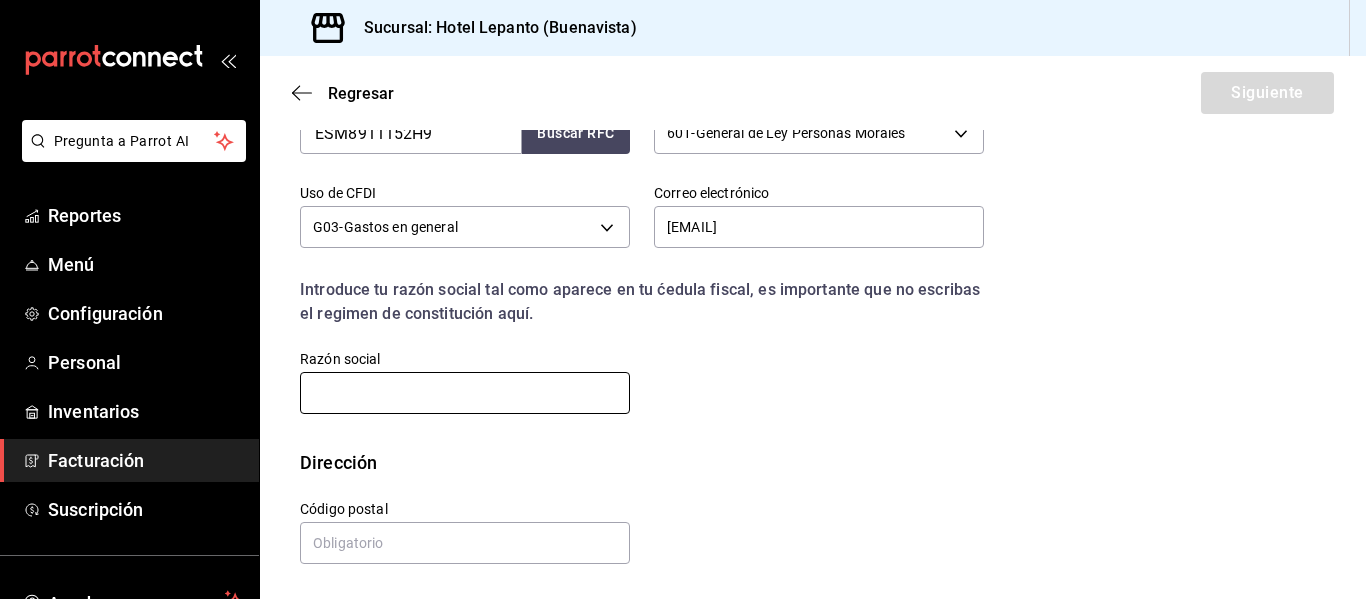 drag, startPoint x: 431, startPoint y: 397, endPoint x: 408, endPoint y: 378, distance: 29.832869 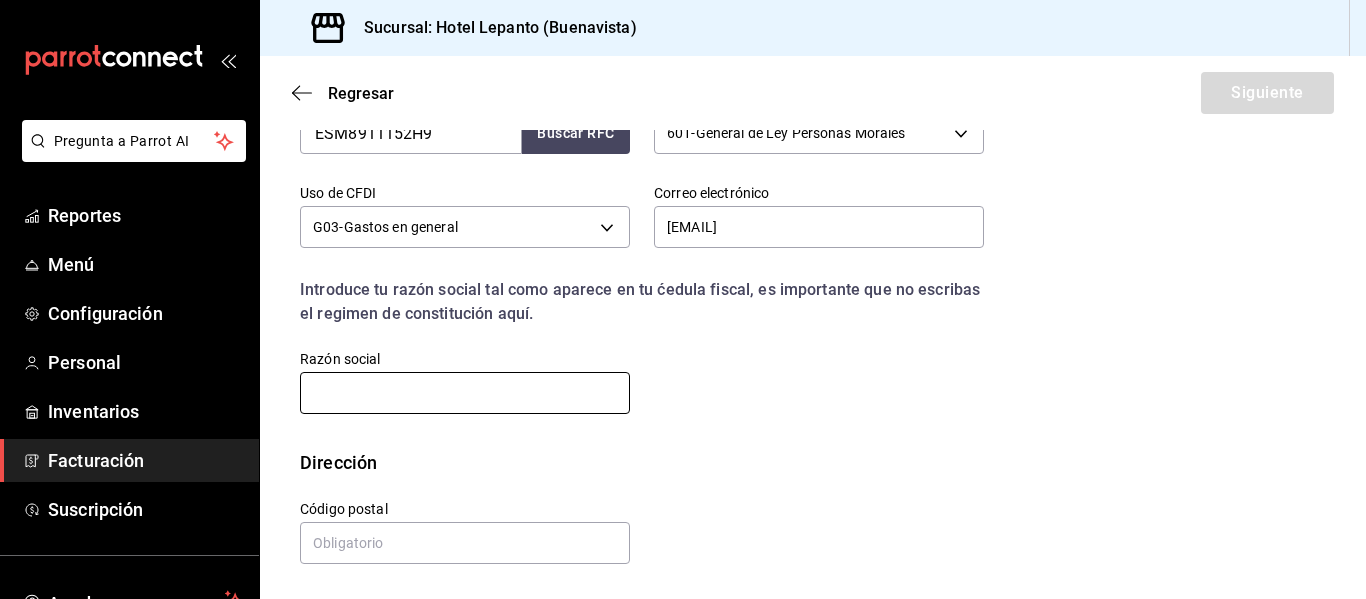 type on "EQUIPOS DE SEGURIDAD MAGOCAD" 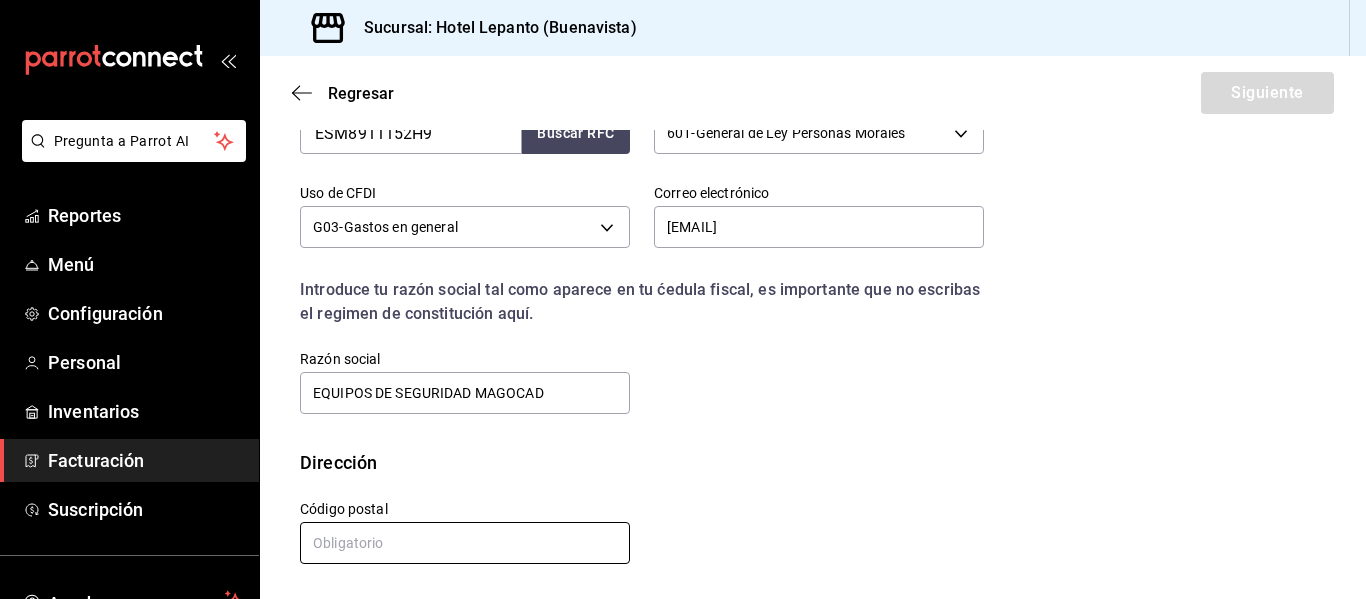 click at bounding box center [465, 543] 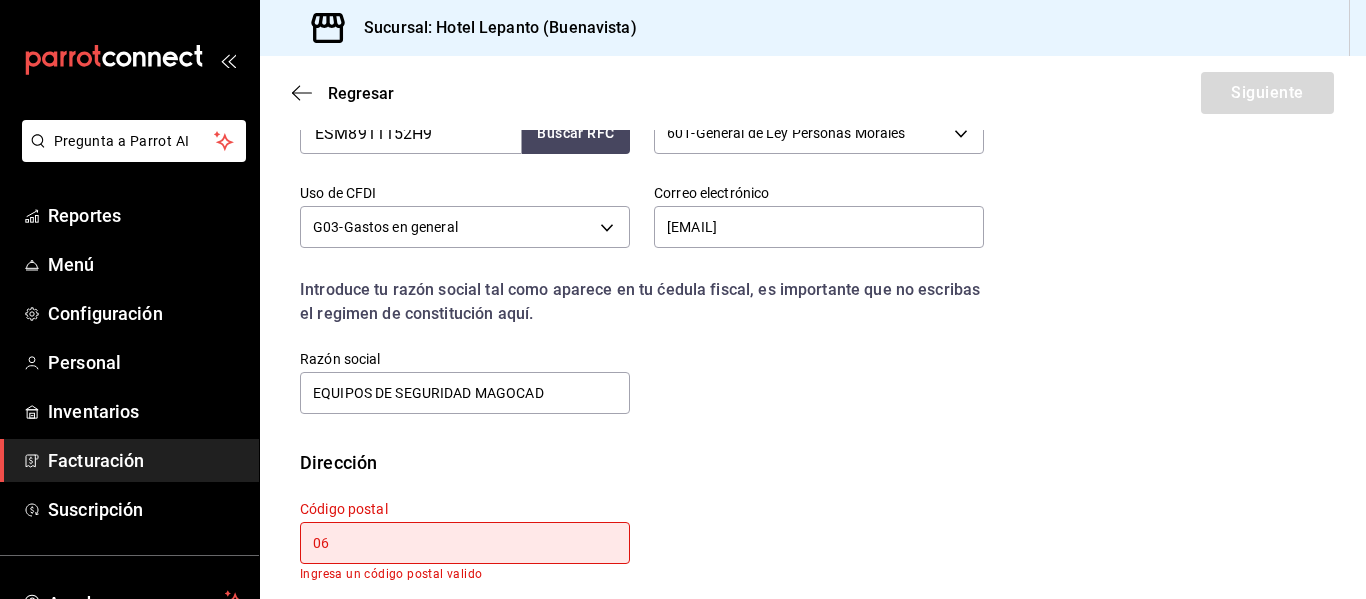 type on "[POSTAL_CODE]" 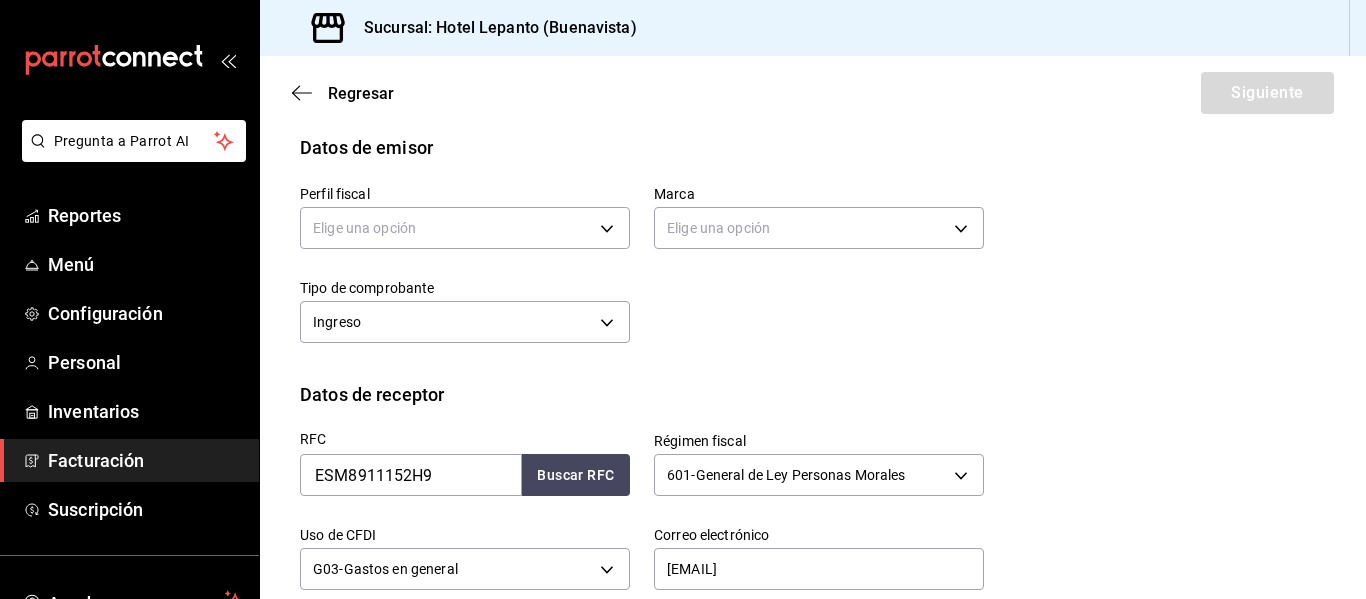 scroll, scrollTop: 89, scrollLeft: 0, axis: vertical 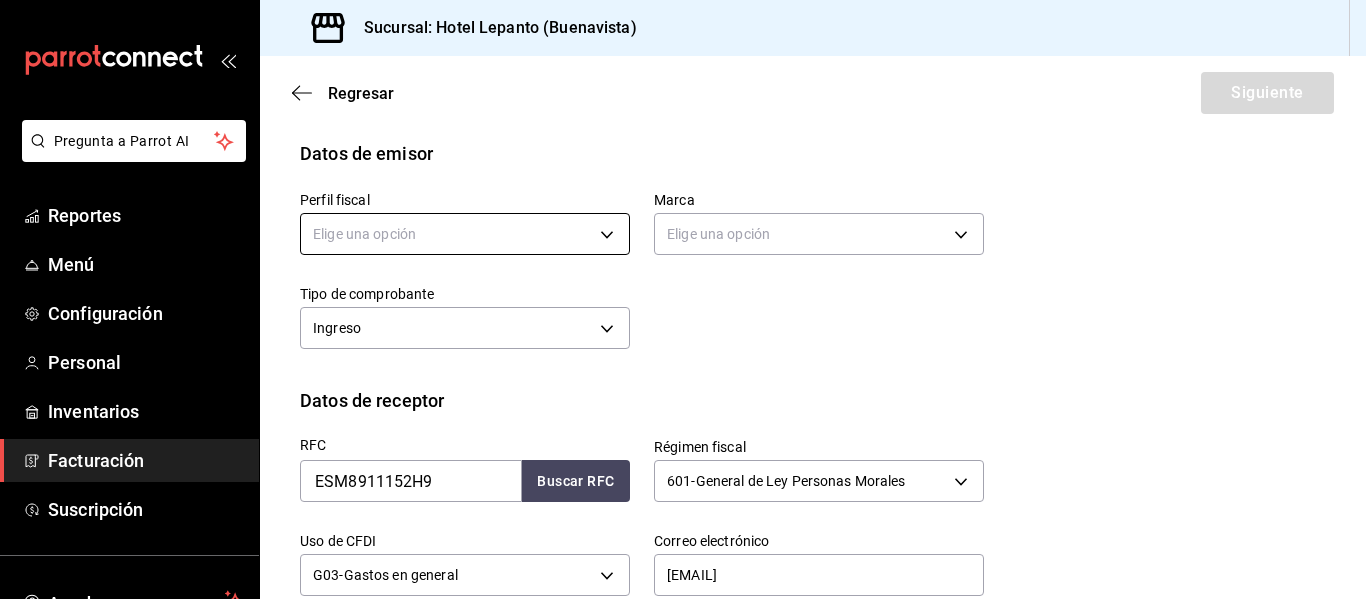 click on "Datos de emisor Perfil fiscal Elige una opción Marca Elige una opción Tipo de comprobante Ingreso I Datos de receptor RFC [RFC] Buscar RFC Régimen fiscal 601  -  General de Ley Personas Morales 601 Uso de CFDI G03  -  Gastos en general G03 Correo electrónico [EMAIL] Introduce tu razón social tal como aparece en tu ćedula fiscal, es importante que no escribas el regimen de constitución aquí. company Razón social EQUIPOS DE SEGURIDAD MAGOCAD Dirección Calle # exterior # interior Código postal [POSTAL_CODE] Estado ​ Municipio ​ Colonia ​ GANA 1 MES GRATIS EN TU SUSCRIPCIÓN AQUÍ" at bounding box center (683, 299) 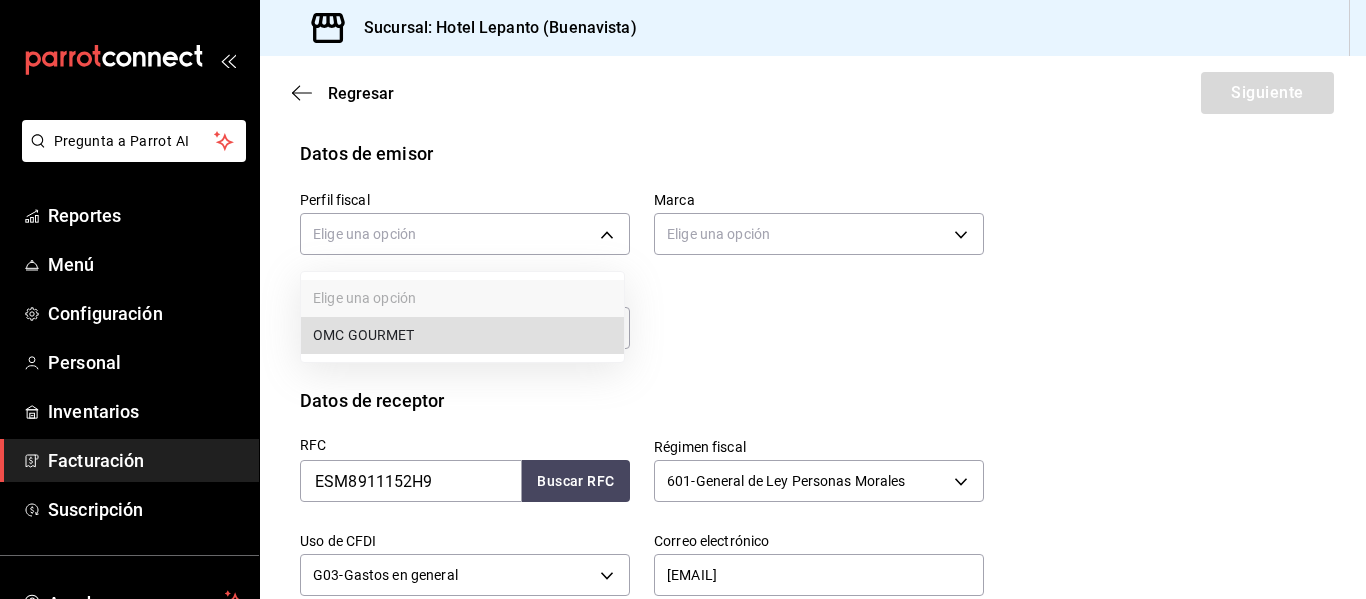 drag, startPoint x: 483, startPoint y: 333, endPoint x: 497, endPoint y: 330, distance: 14.3178215 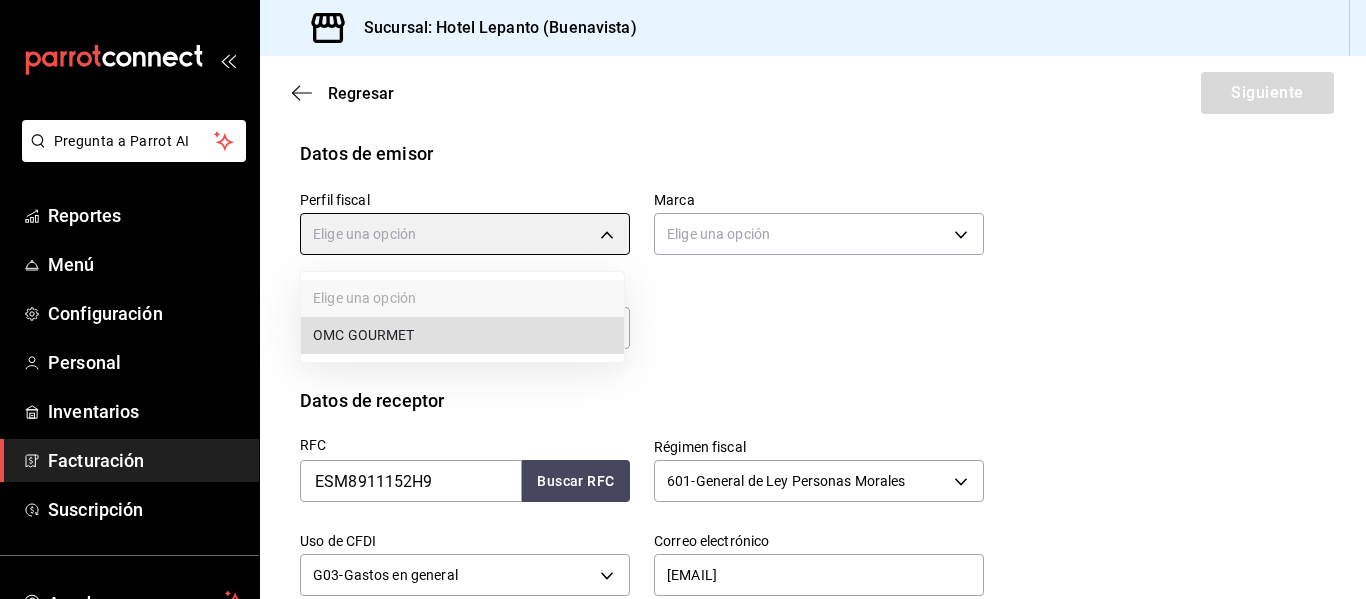 type on "[UUID]" 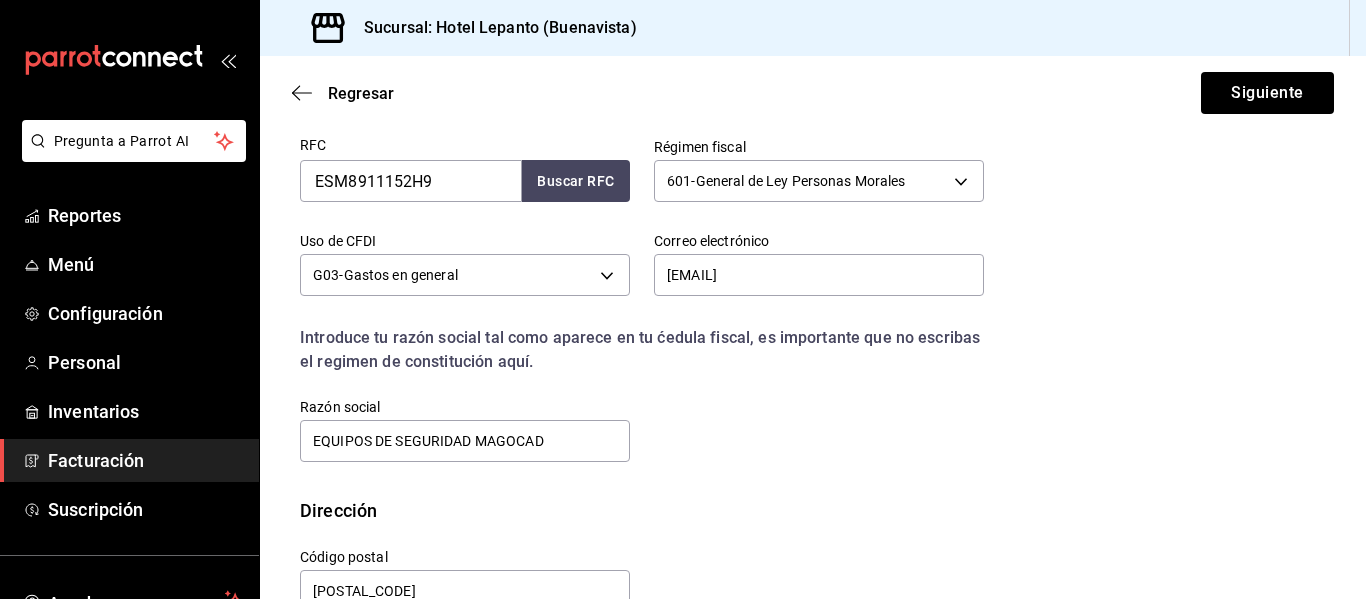 scroll, scrollTop: 437, scrollLeft: 0, axis: vertical 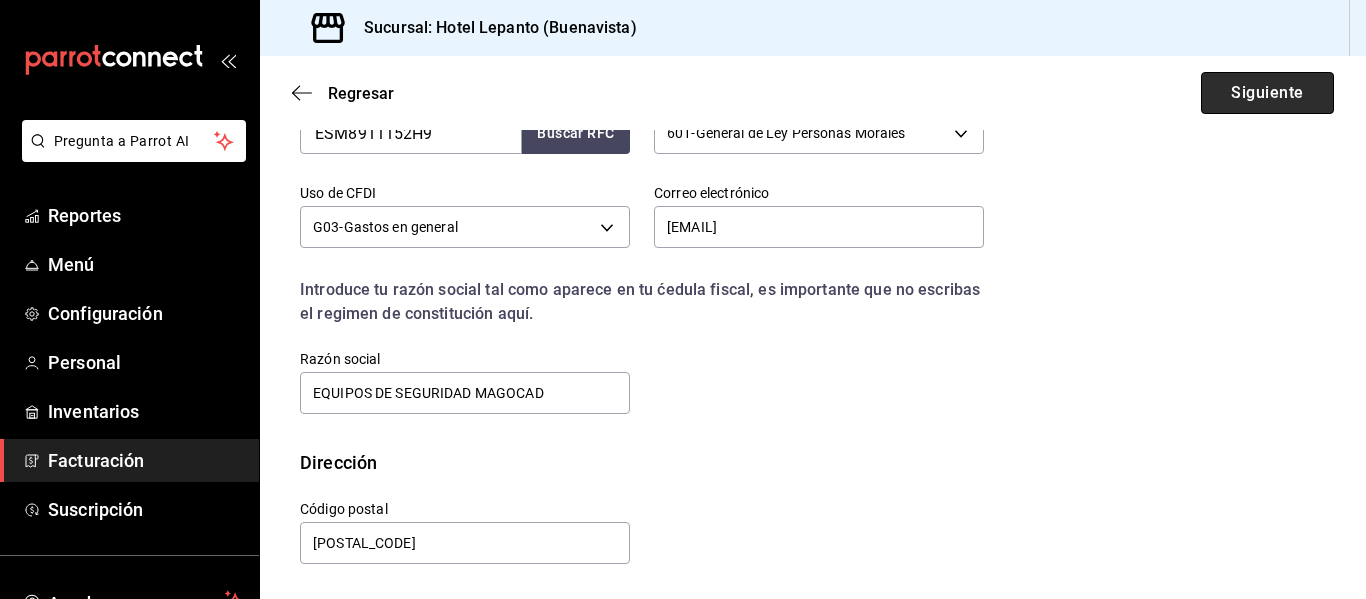 click on "Siguiente" at bounding box center (1267, 93) 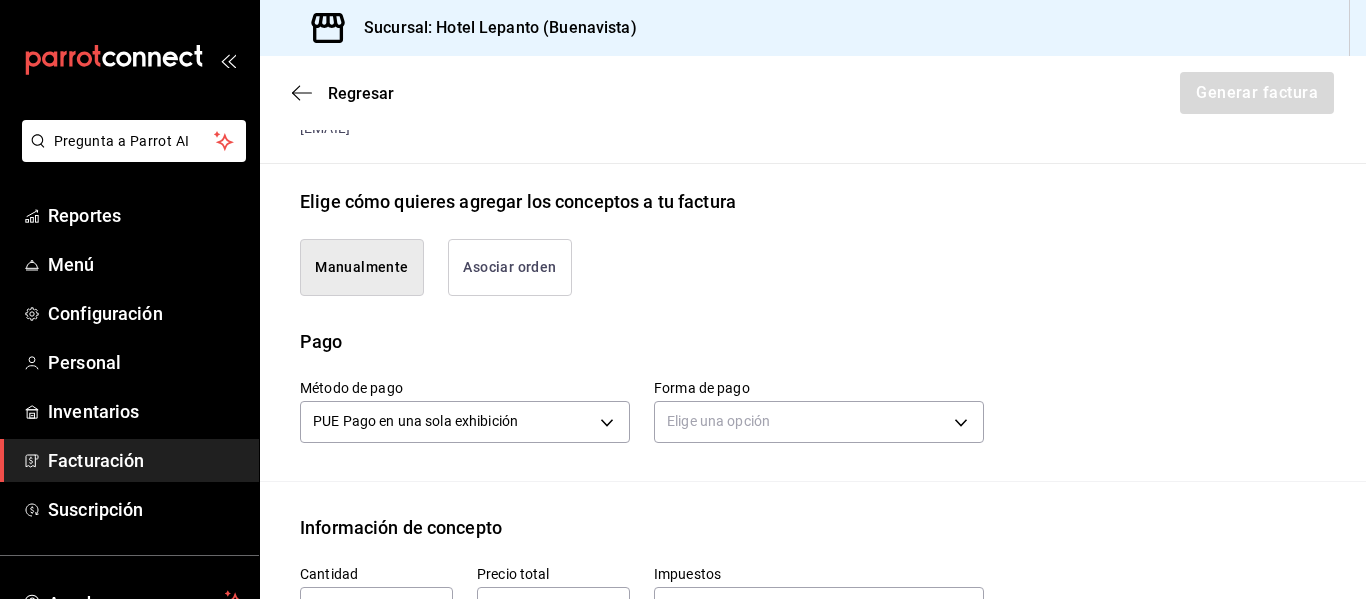 type on "90101500 - Establecimientos para comer y beber" 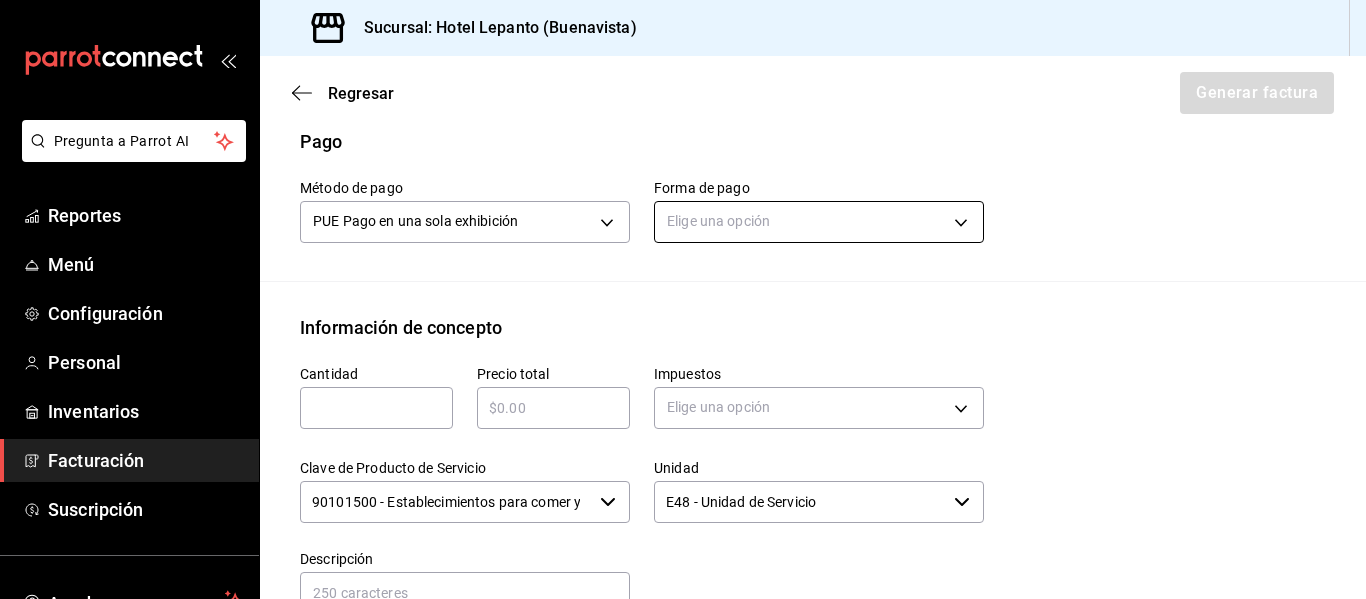 click on "RFC Receptor [RFC] Régimen fiscal General de Ley Personas Morales Uso de CFDI G03: Gastos en general Correo electrónico [EMAIL] Elige cómo quieres agregar los conceptos a tu factura Manualmente Asociar orden Pago Método de pago PUE   Pago en una sola exhibición PUE Forma de pago 03   Transferencia electrónica de fondos 03 4 dígitos de # transacción 4 dígitos de # transacción Información de concepto Cantidad 1 ​ Precio total $[PRICE] ​ Impuestos Elige una opción Clave de Producto de Servicio 90101500 - Establecimientos para comer y beber ​ Unidad E48 - Unidad de Servicio ​ Descripción Agregar IVA Total $0.00" at bounding box center (683, 299) 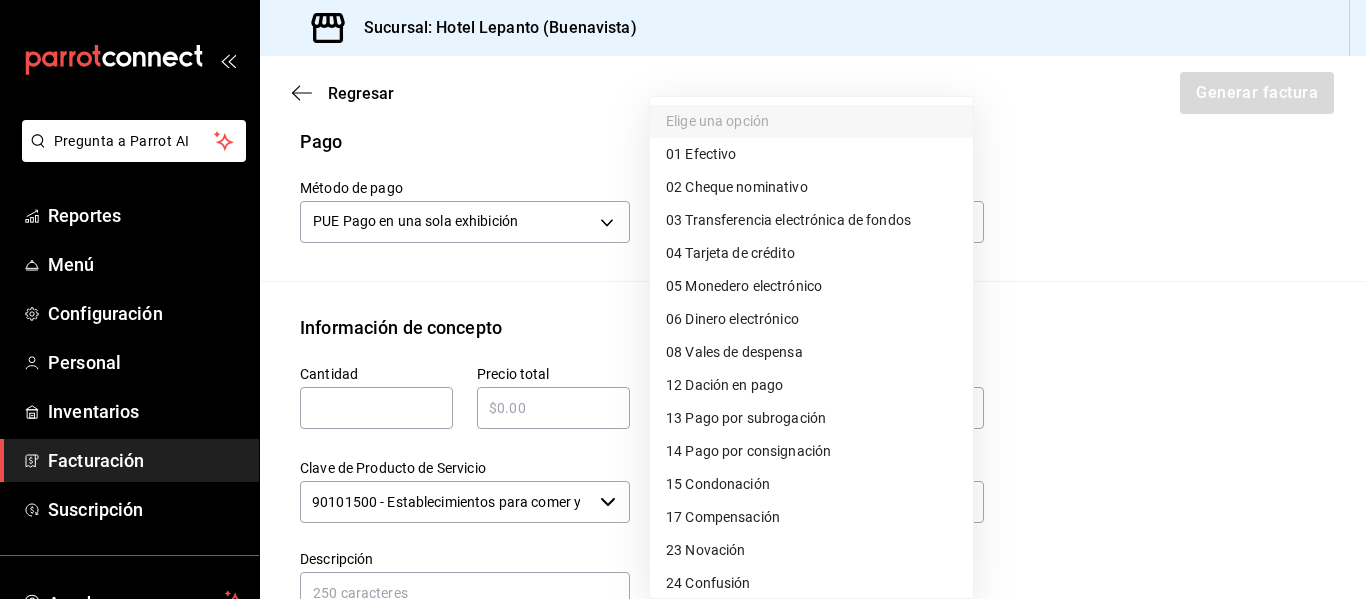 click on "03   Transferencia electrónica de fondos" at bounding box center (788, 220) 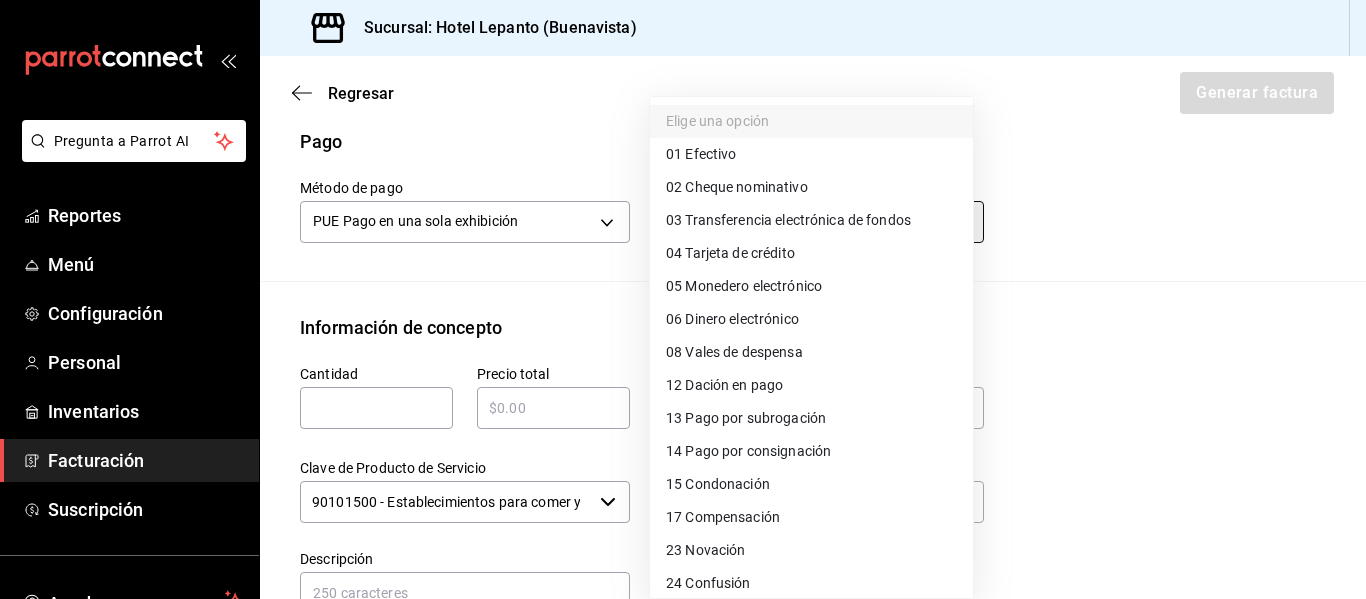 type on "03" 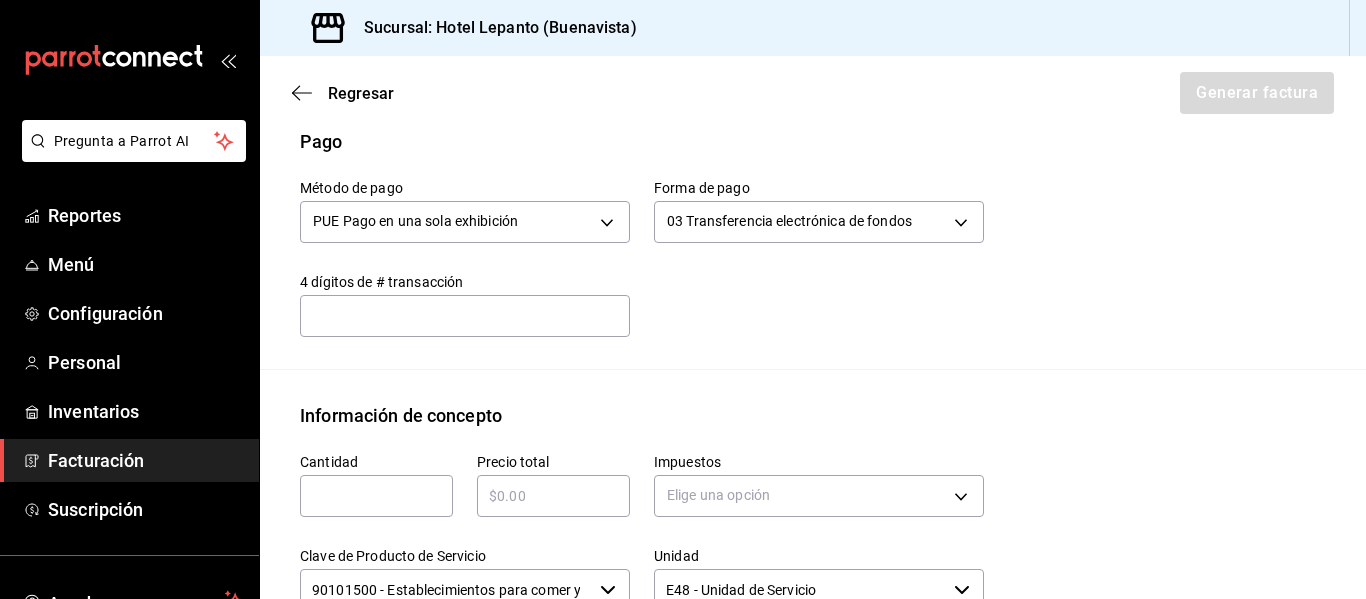 click on "​" at bounding box center (376, 496) 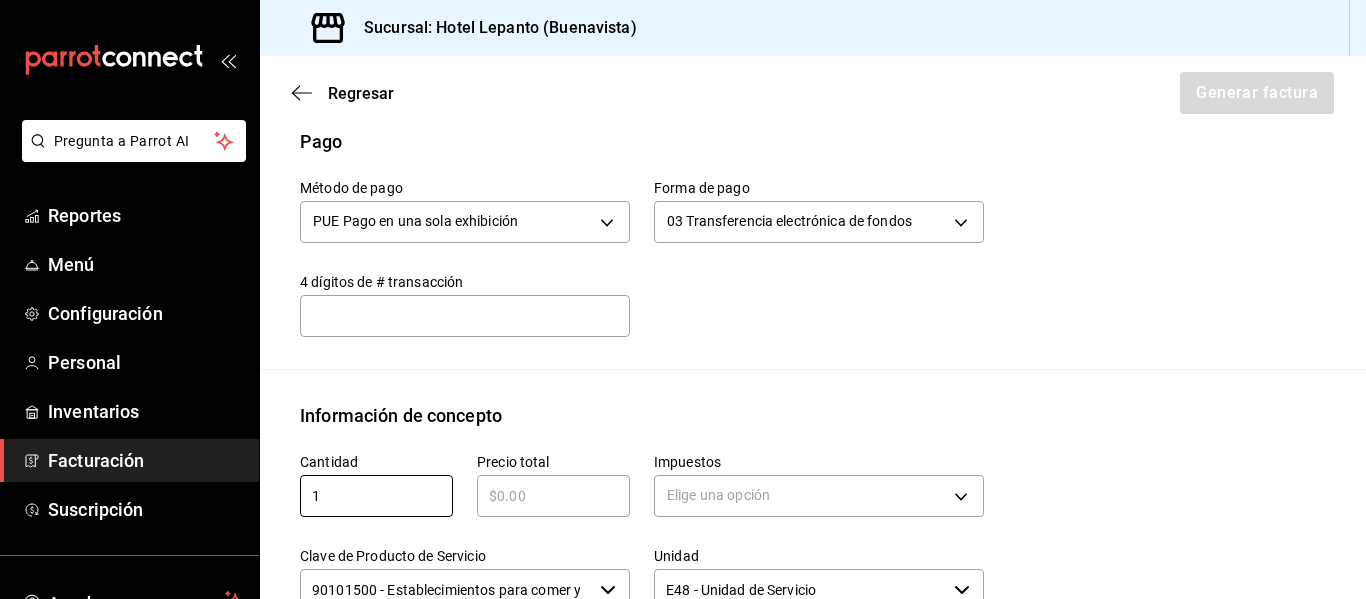 type on "1" 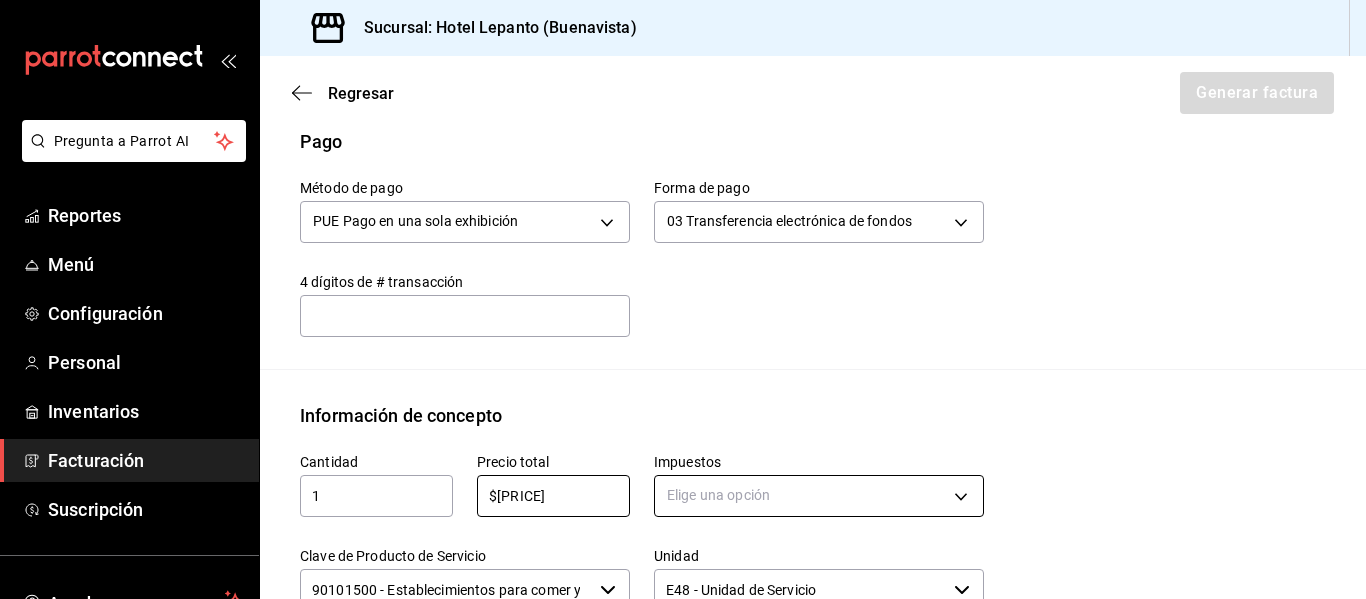 type on "$[PRICE]" 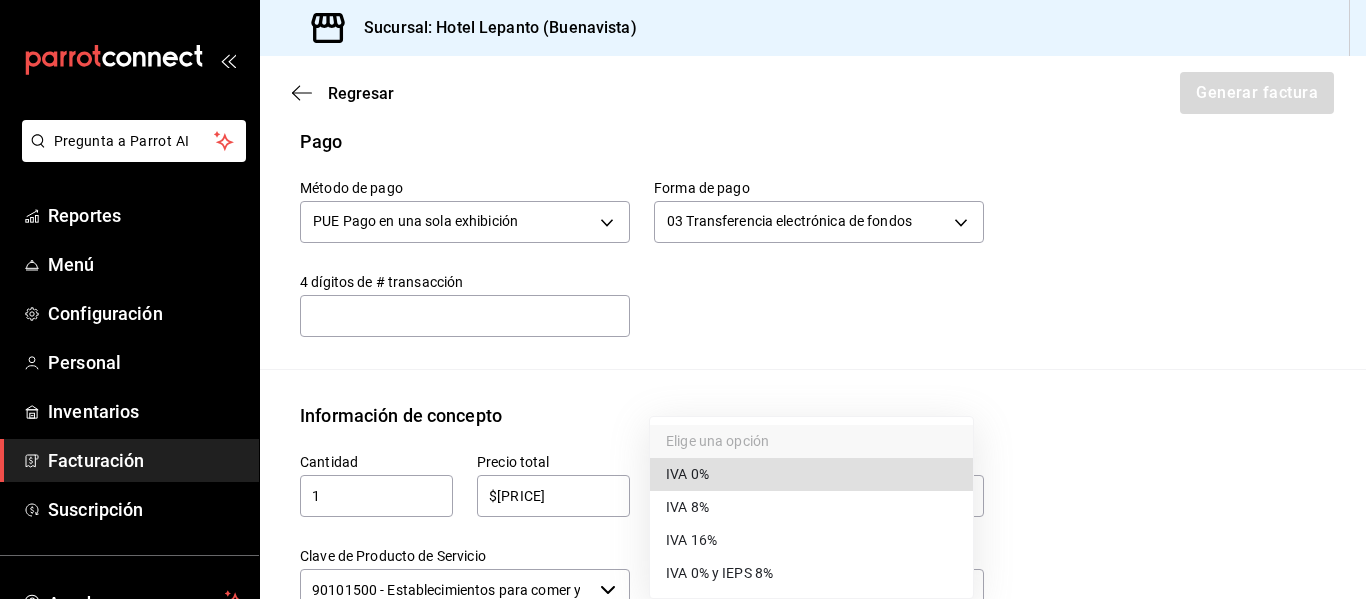 click on "IVA 16%" at bounding box center [811, 540] 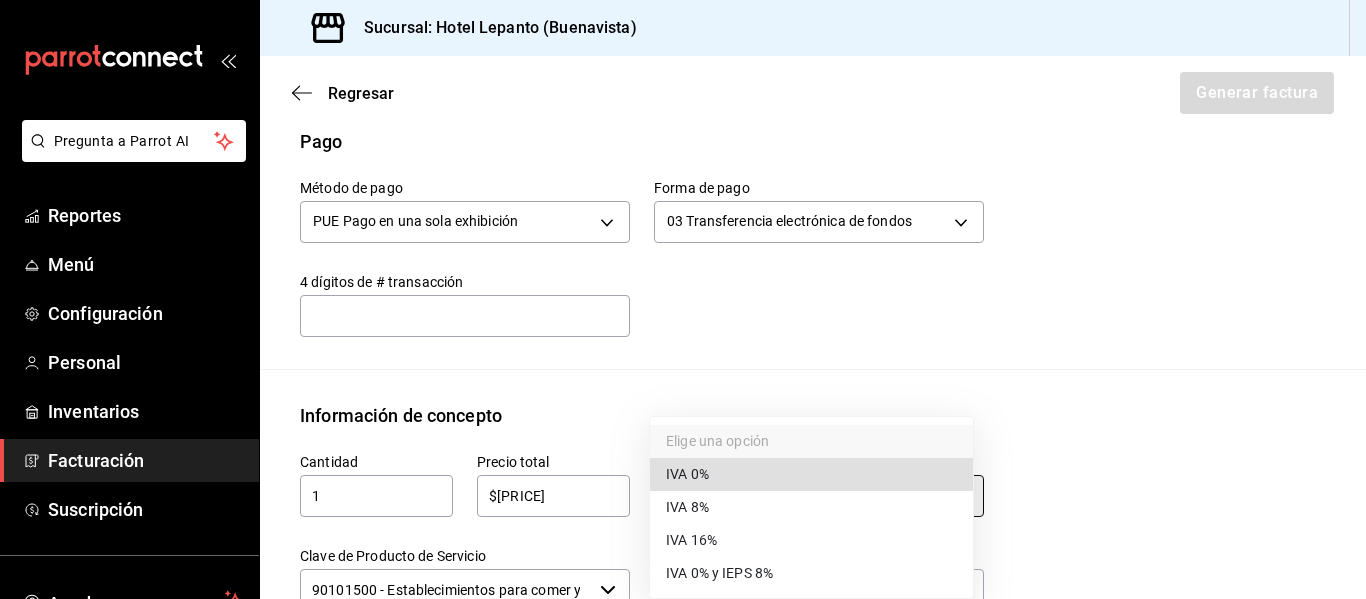type on "IVA_16" 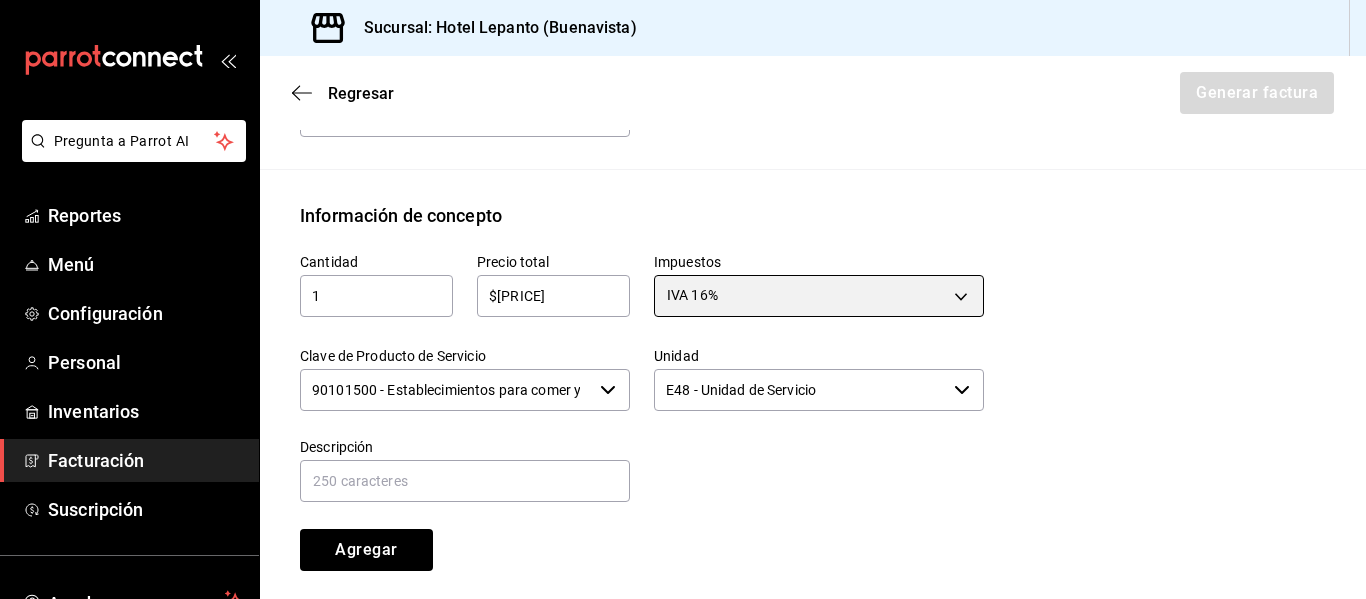 scroll, scrollTop: 937, scrollLeft: 0, axis: vertical 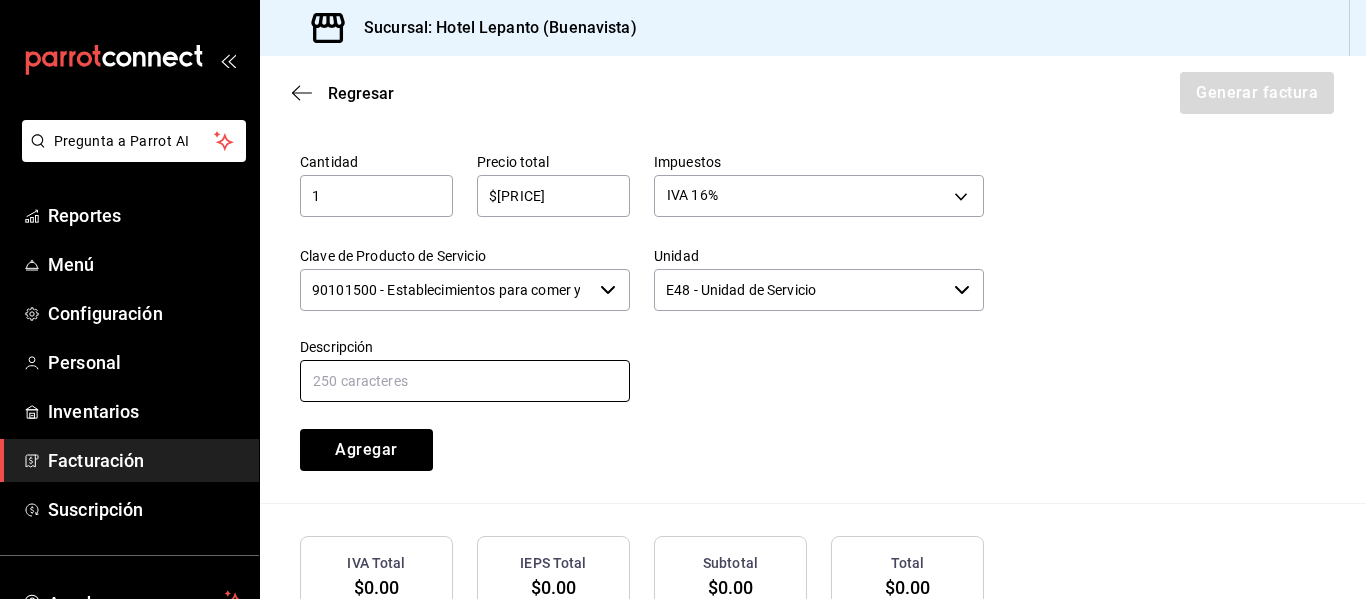 click at bounding box center (465, 381) 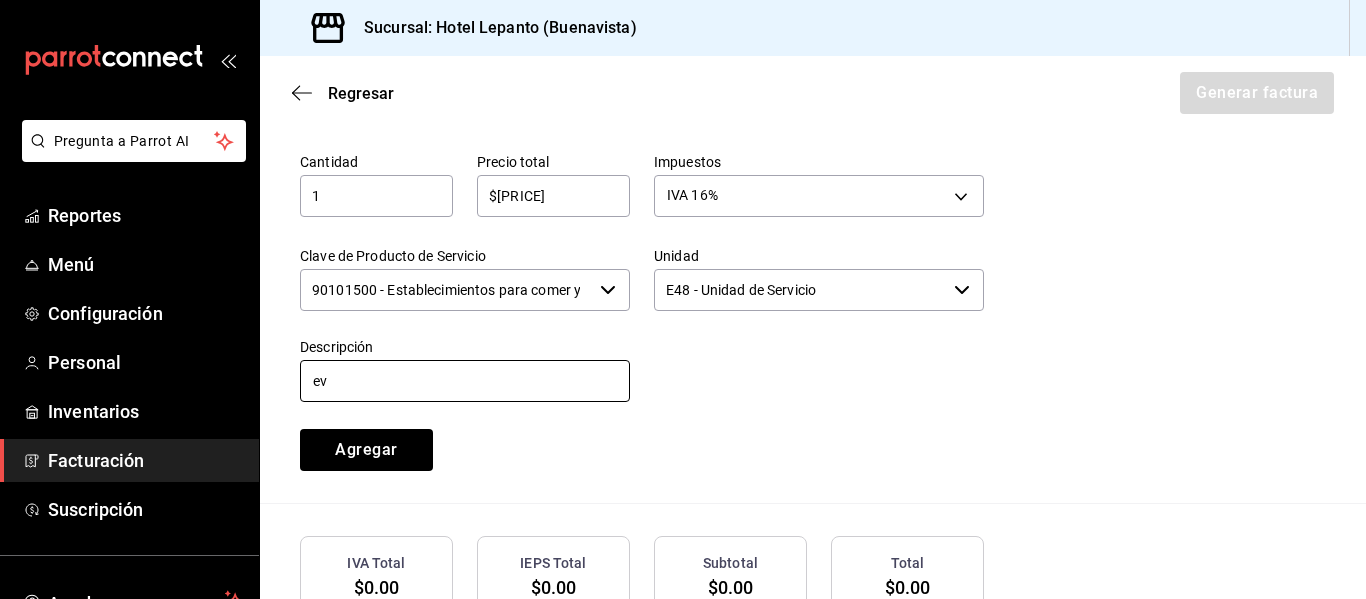 type on "e" 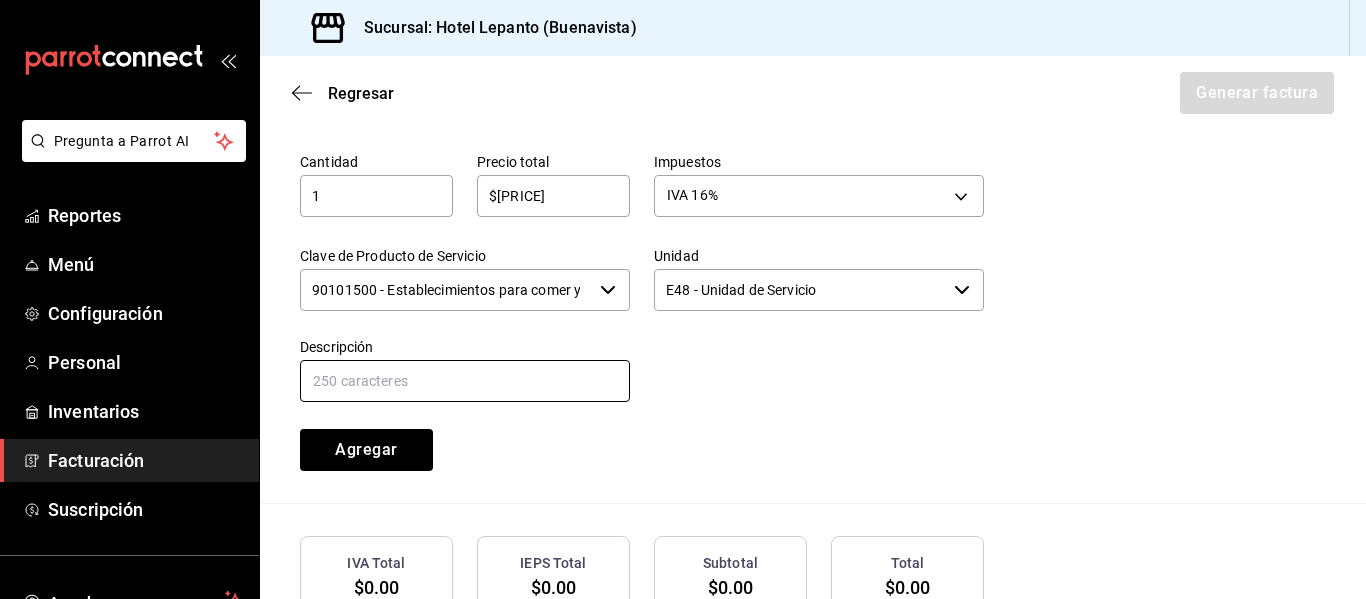 type on "c" 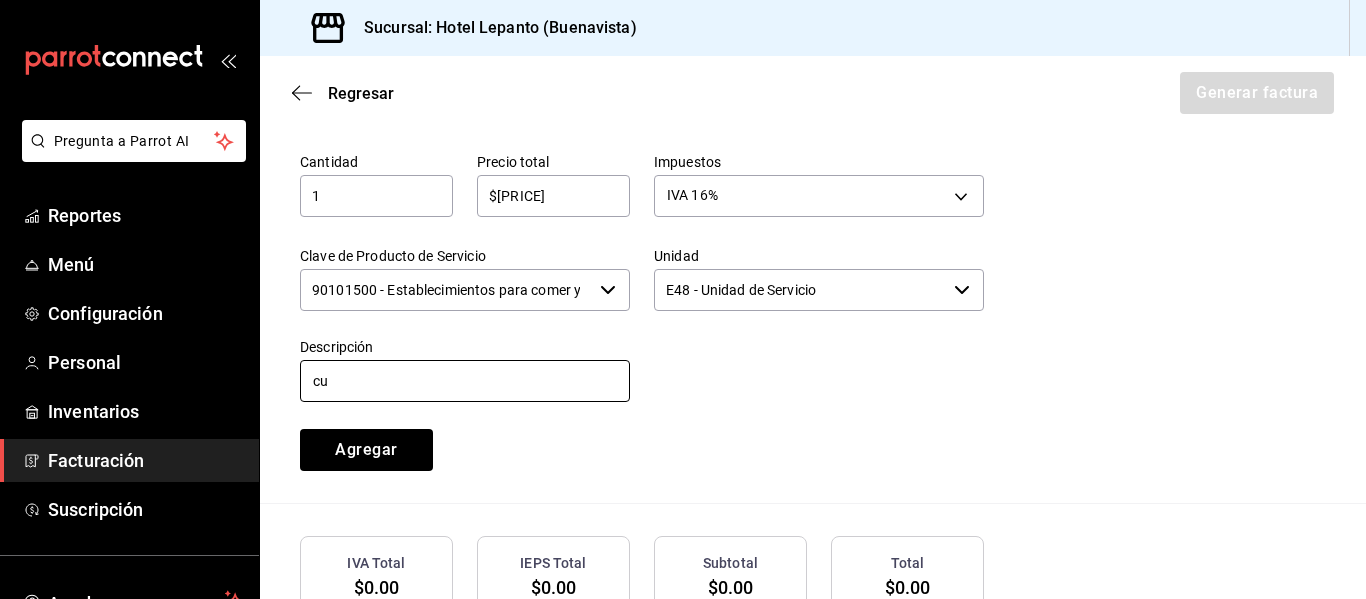 type on "c" 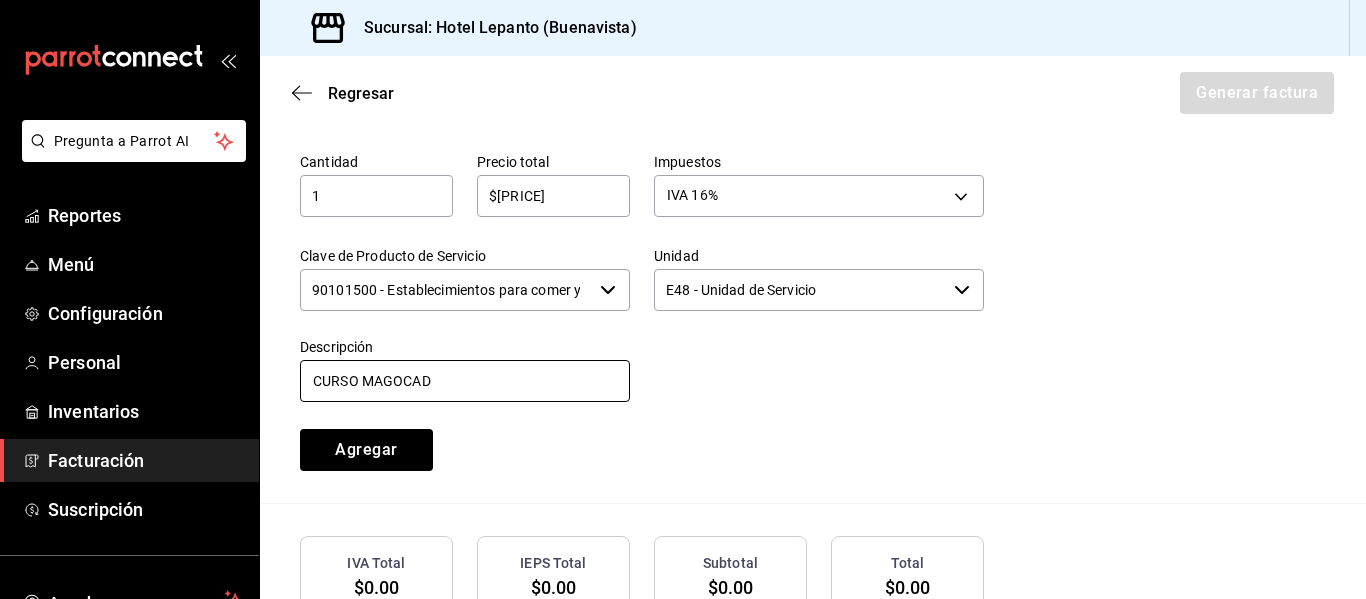 type on "CURSO MAGOCAD" 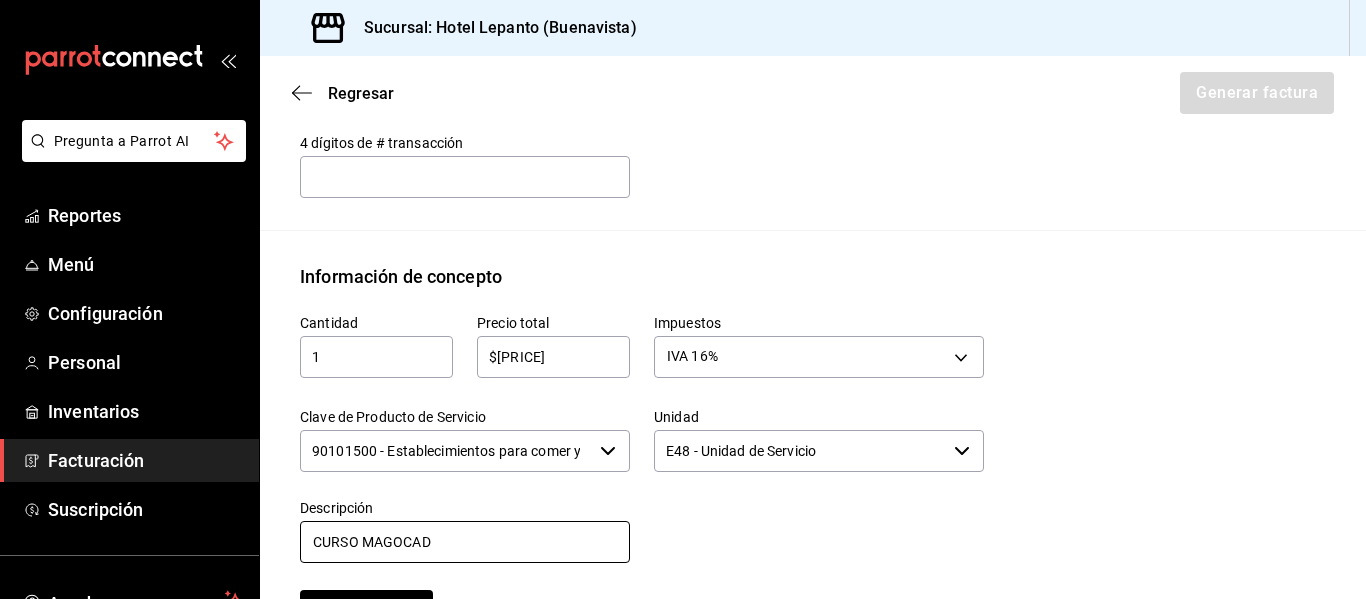 scroll, scrollTop: 876, scrollLeft: 0, axis: vertical 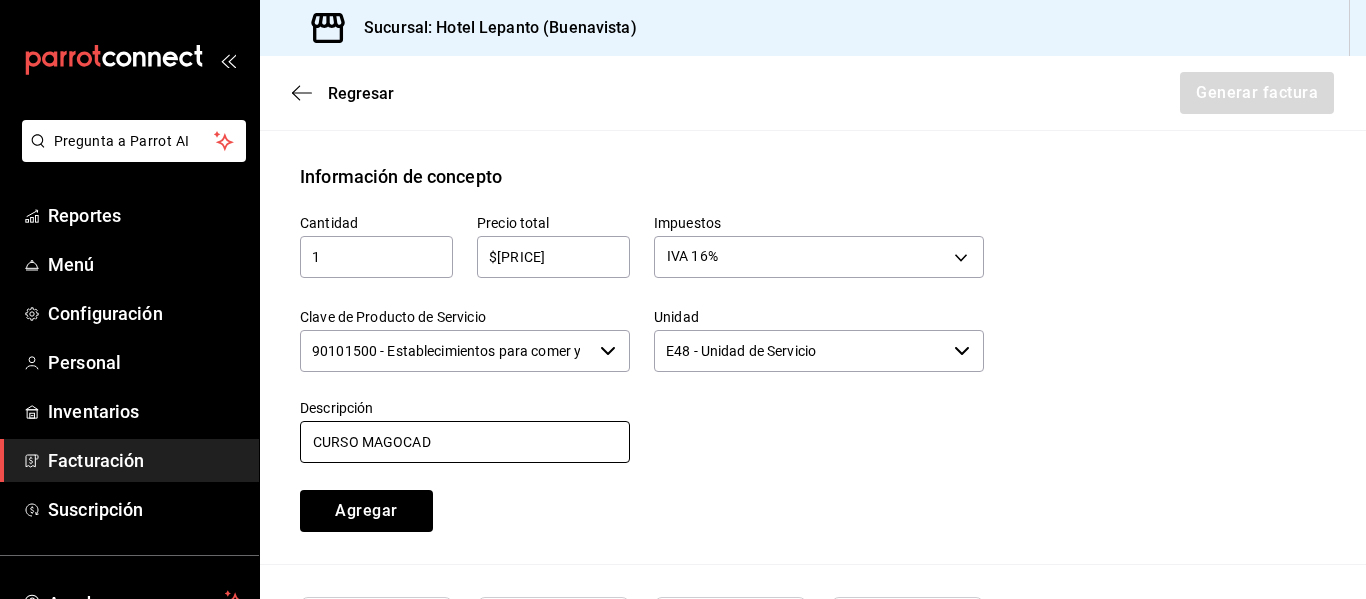 click 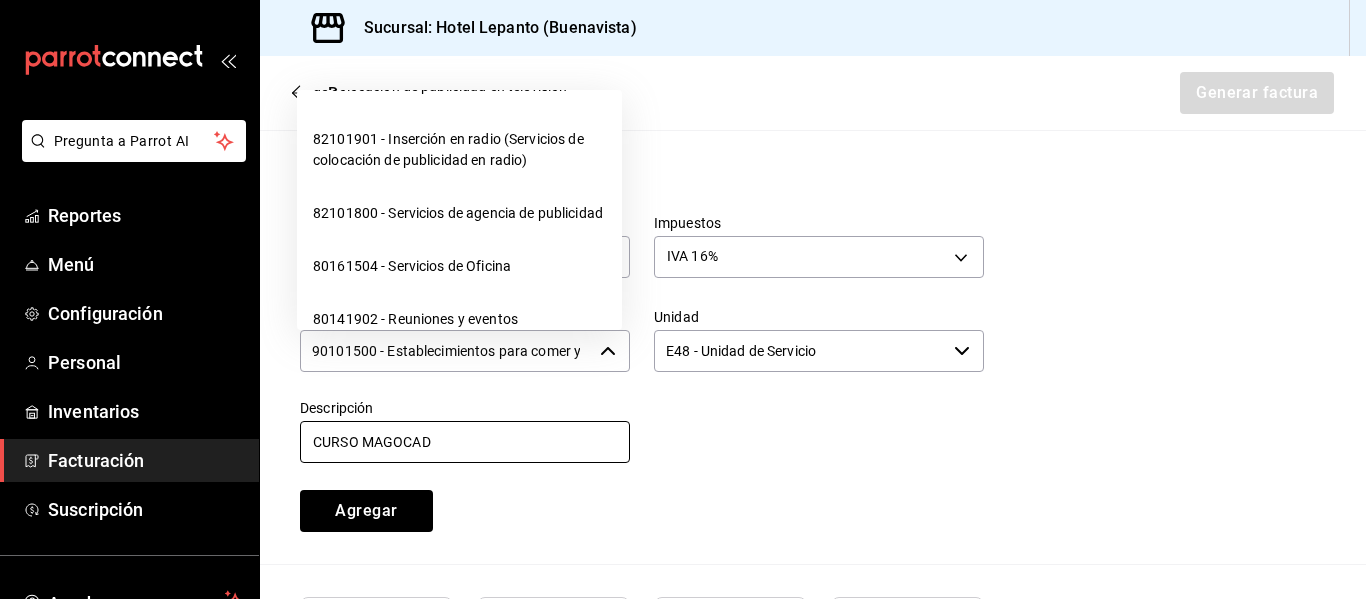 scroll, scrollTop: 1500, scrollLeft: 0, axis: vertical 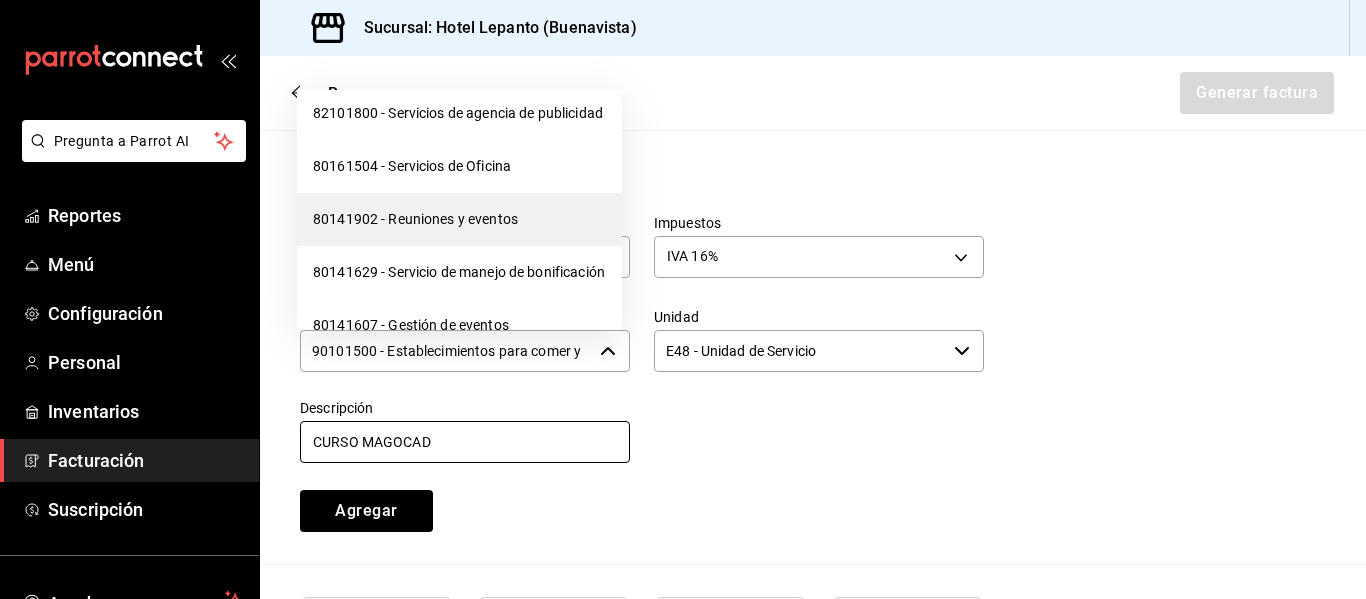 click on "80141902 - Reuniones y eventos" at bounding box center (459, 219) 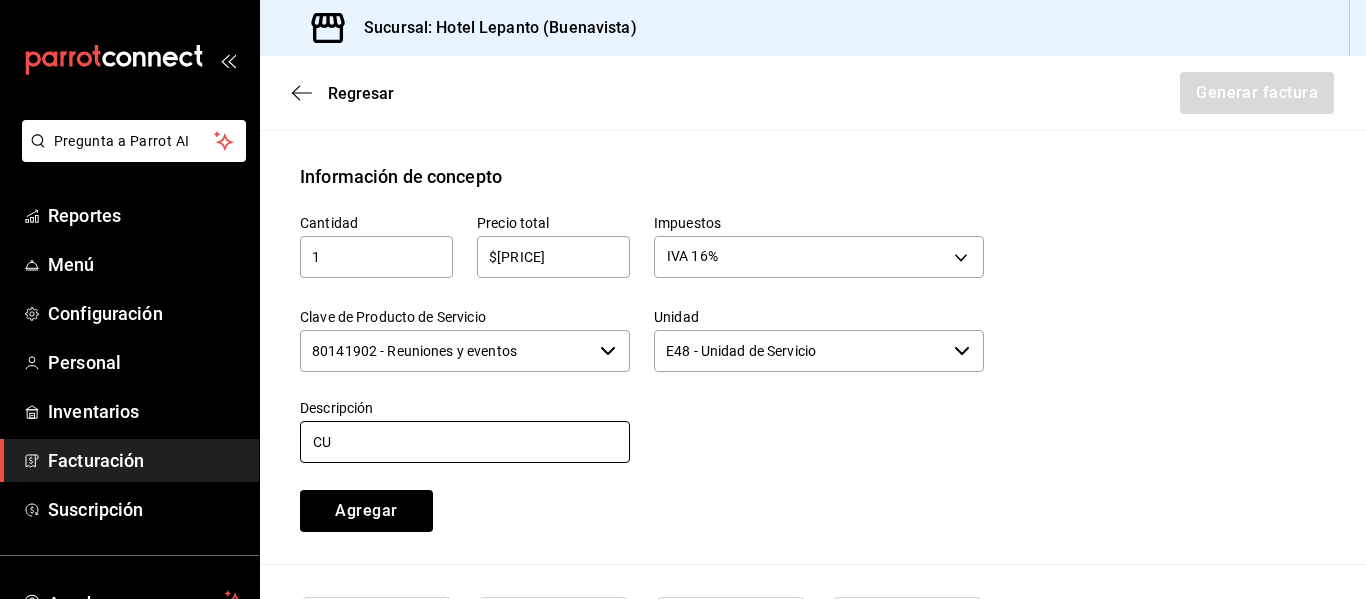 type on "C" 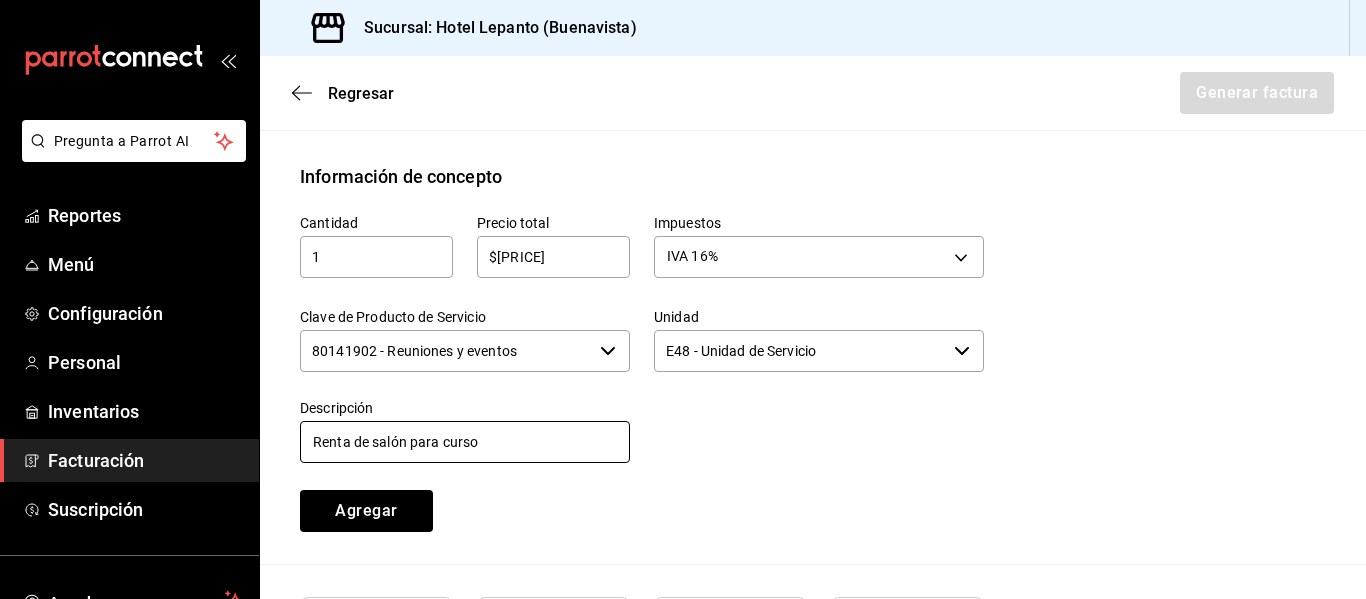 click on "Renta de salón para curso" at bounding box center [465, 442] 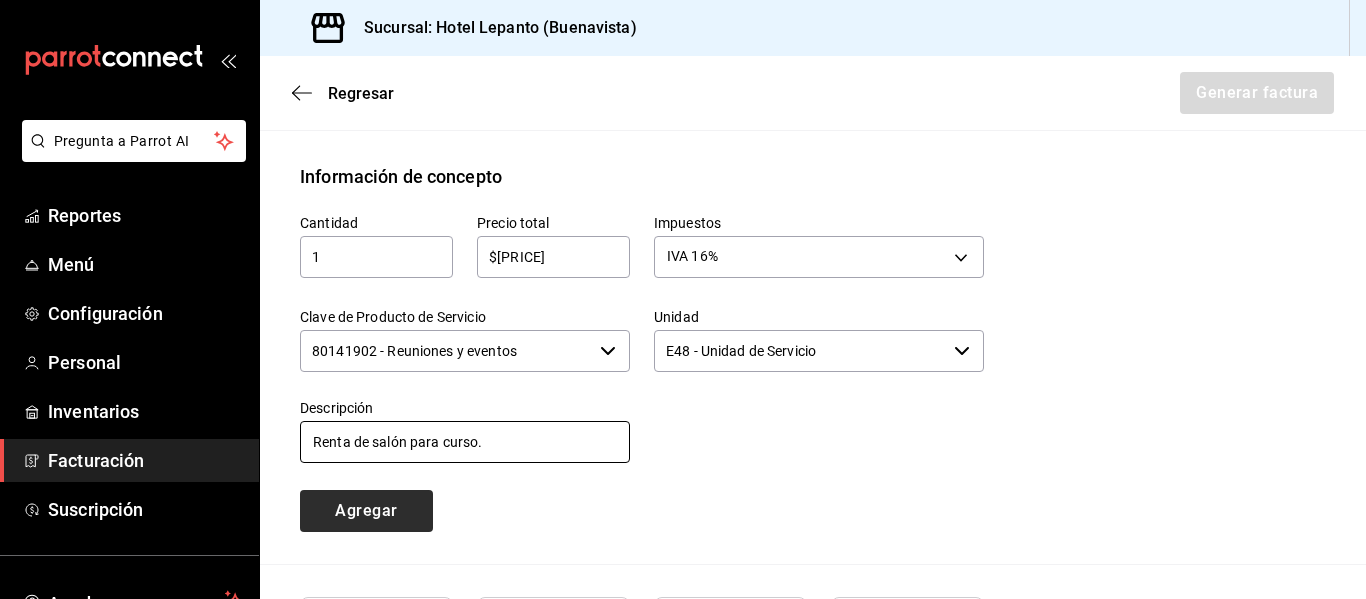 type on "Renta de salón para curso." 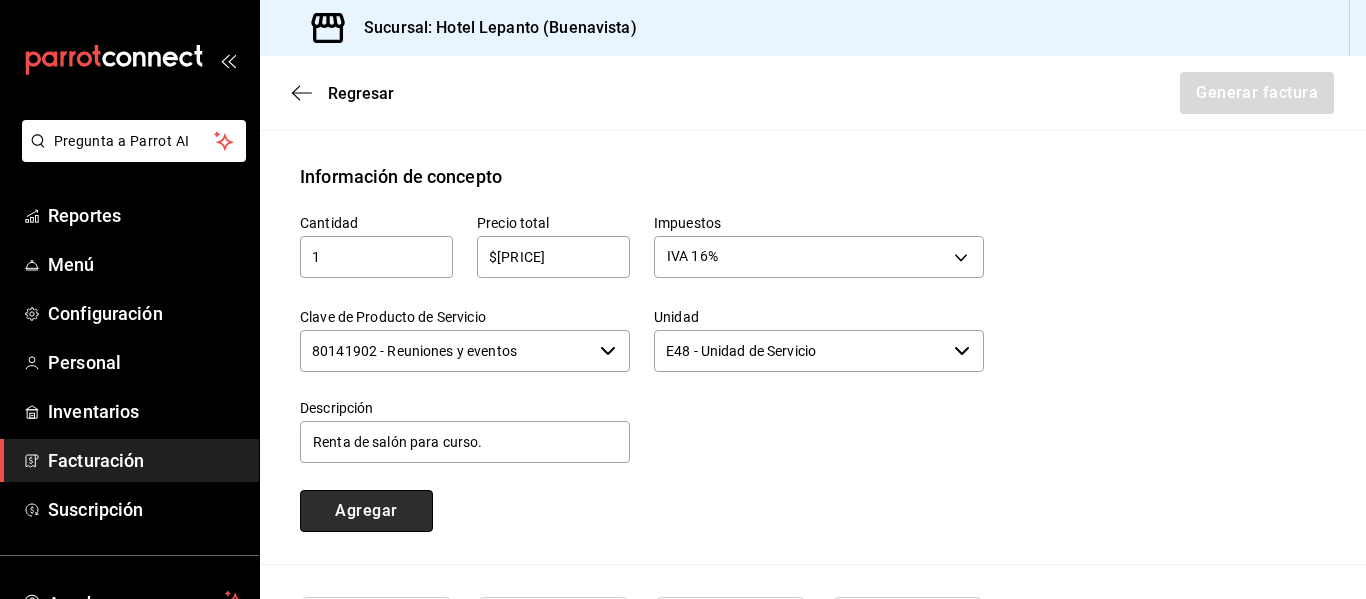 click on "Agregar" at bounding box center (366, 511) 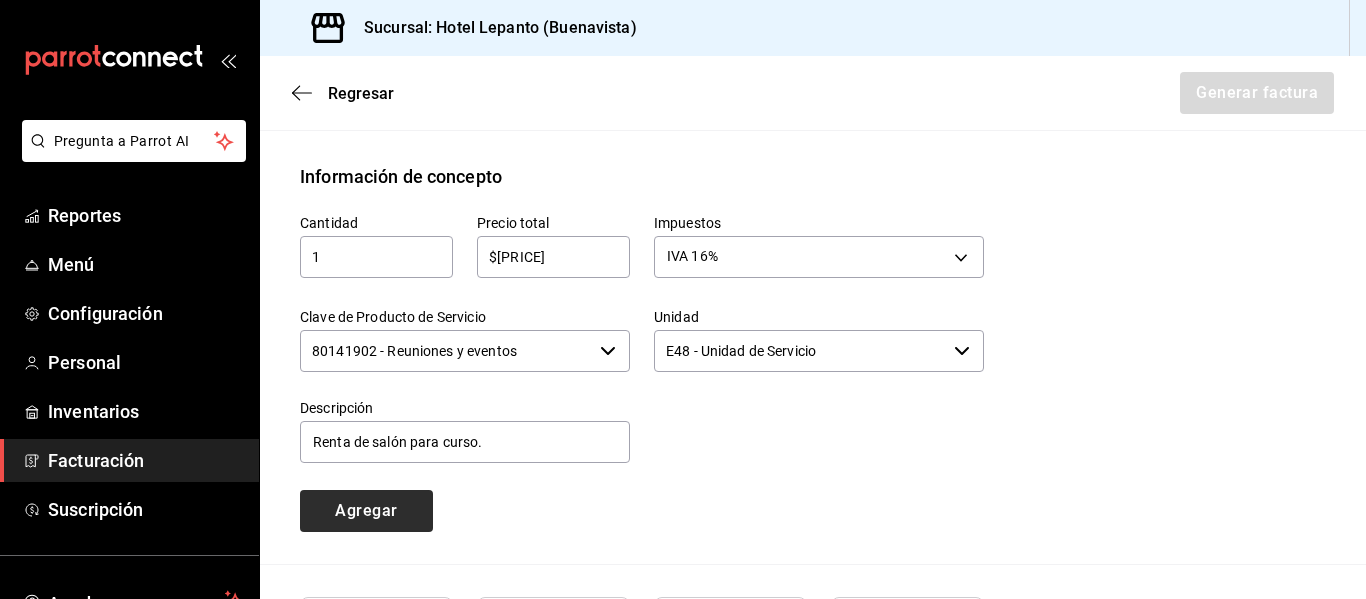 type 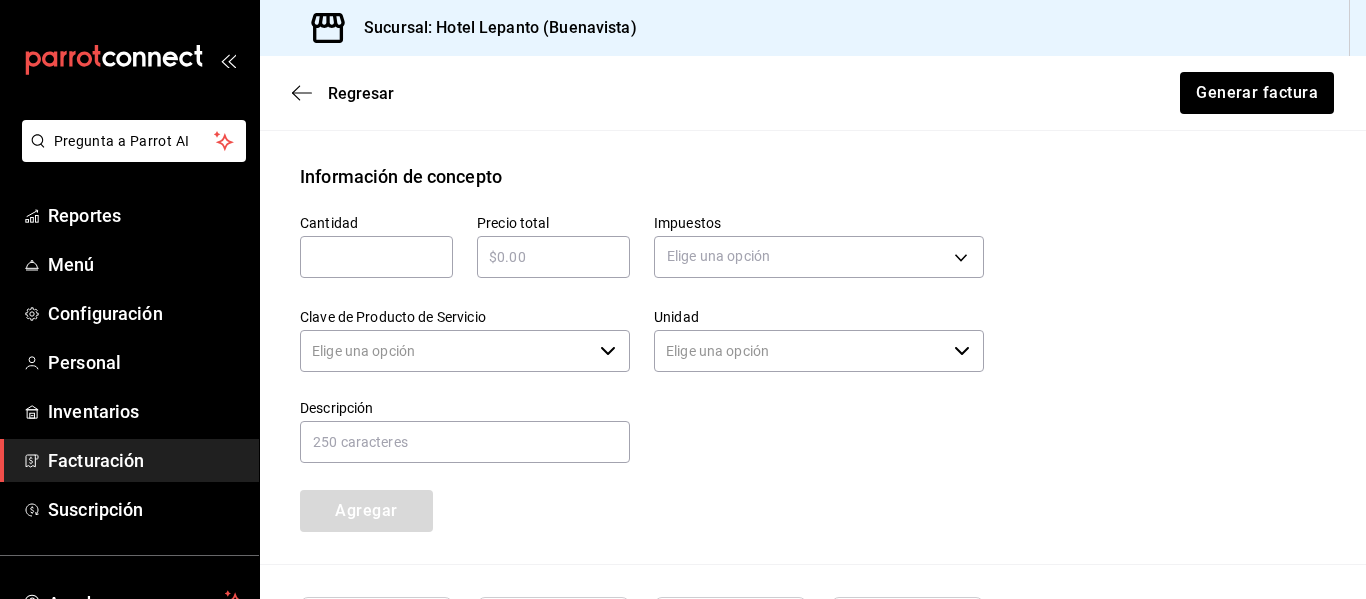 type on "90101500 - Establecimientos para comer y beber" 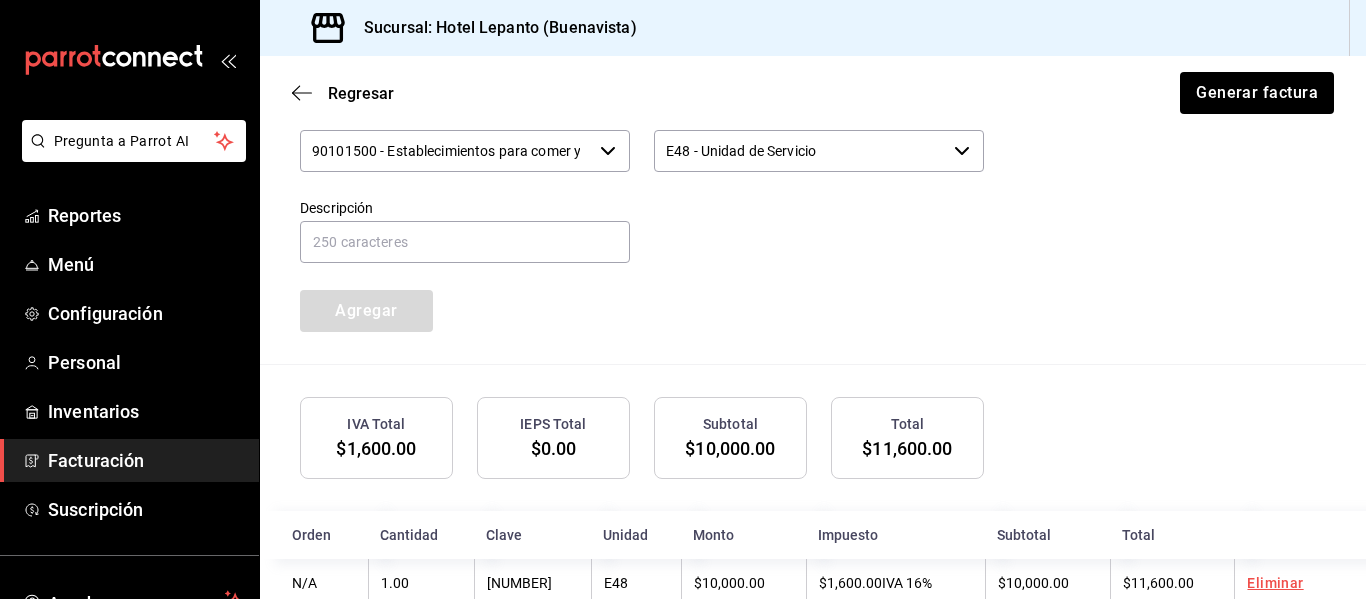 scroll, scrollTop: 1125, scrollLeft: 0, axis: vertical 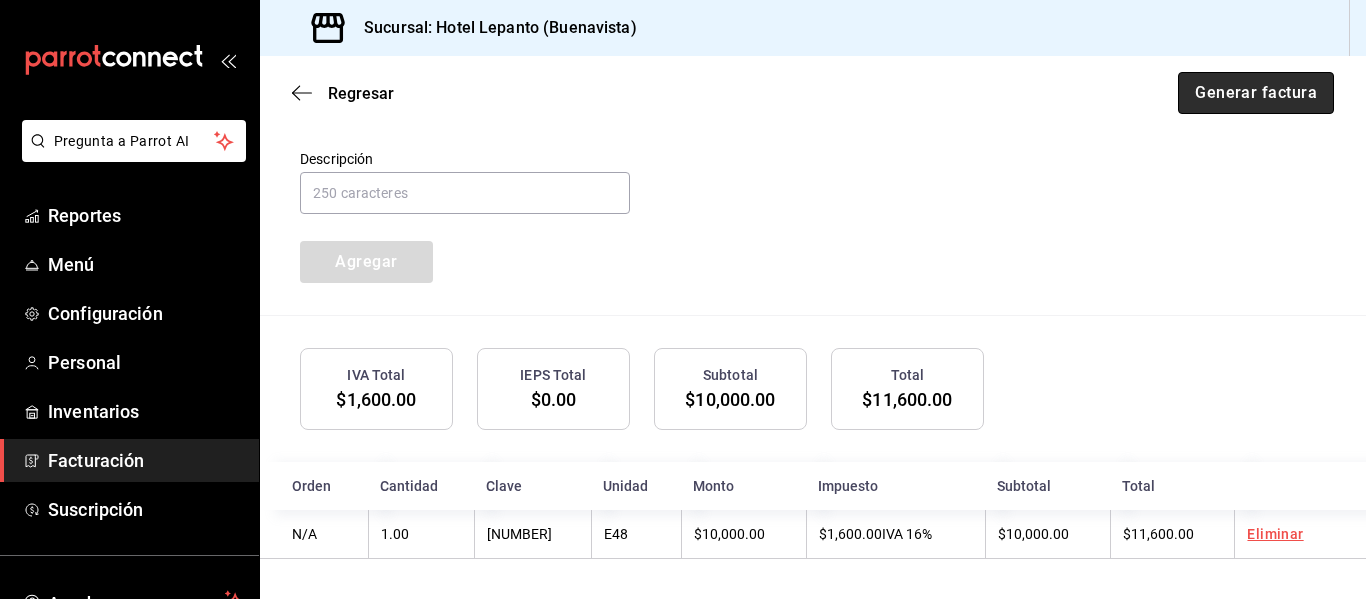 click on "Generar factura" at bounding box center [1256, 93] 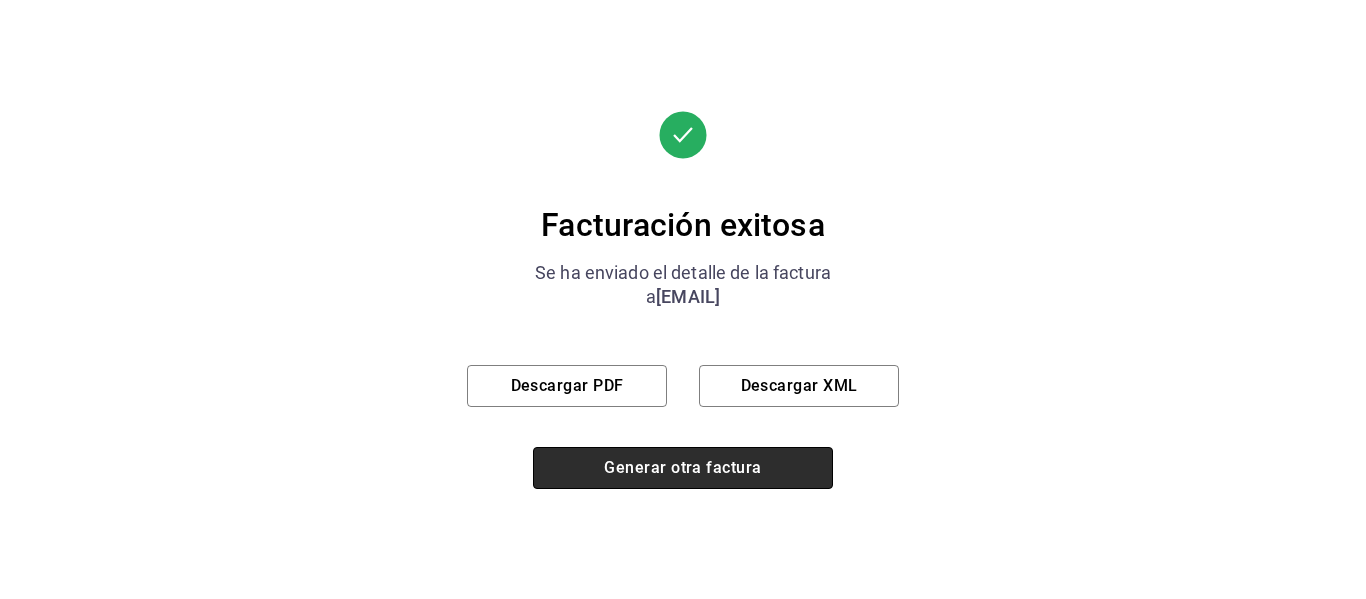 click on "Generar otra factura" at bounding box center [683, 468] 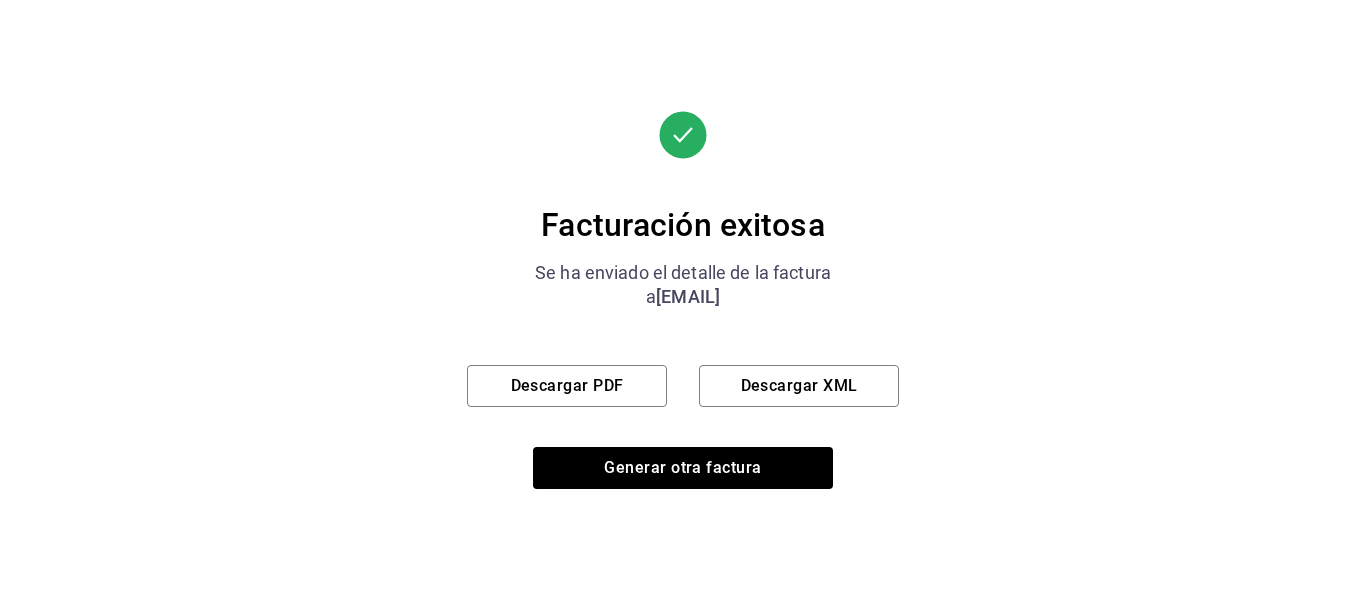 scroll, scrollTop: 274, scrollLeft: 0, axis: vertical 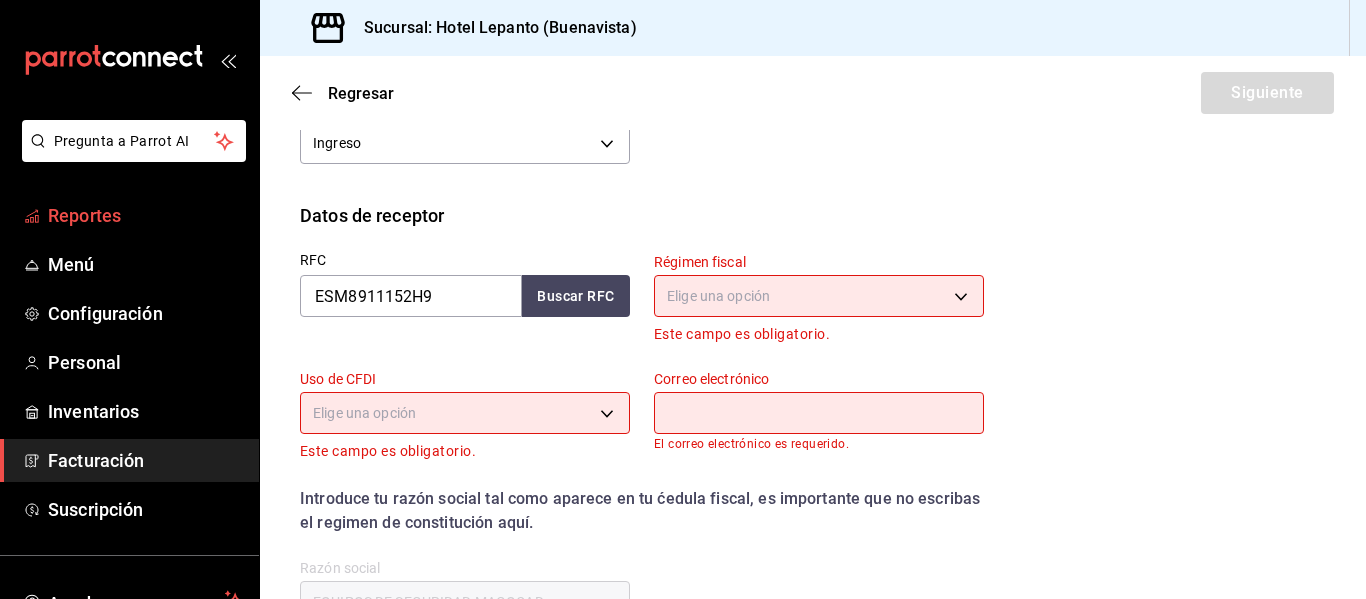 click on "Reportes" at bounding box center (145, 215) 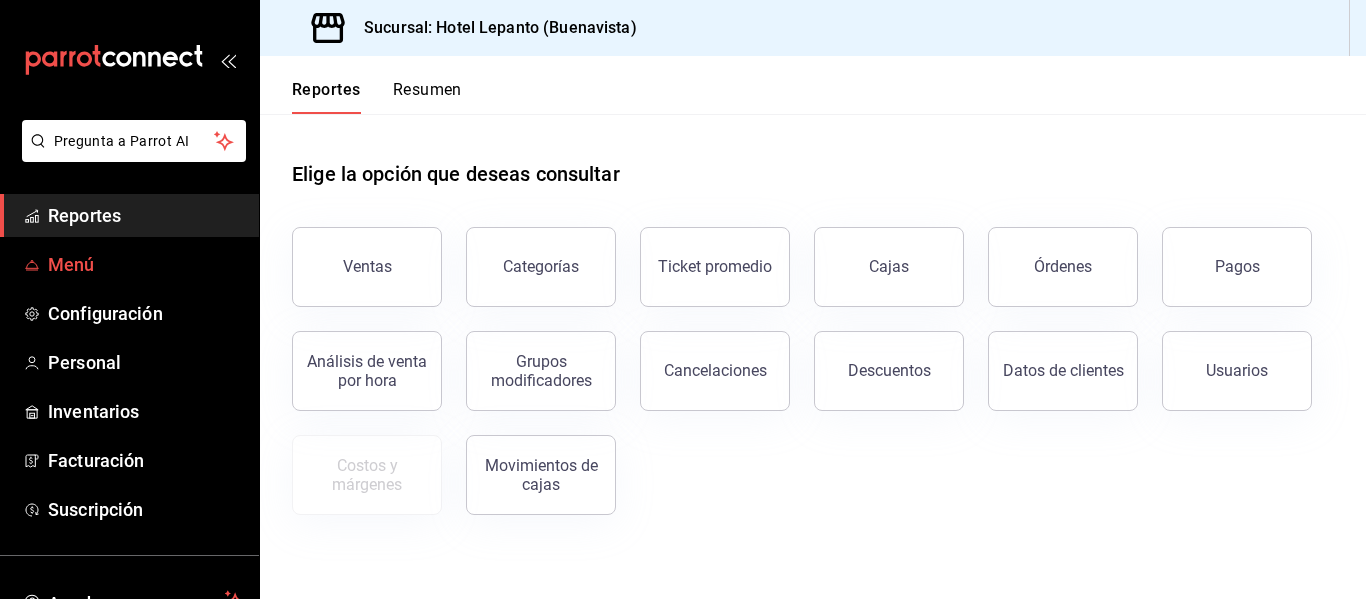 click on "Menú" at bounding box center [145, 264] 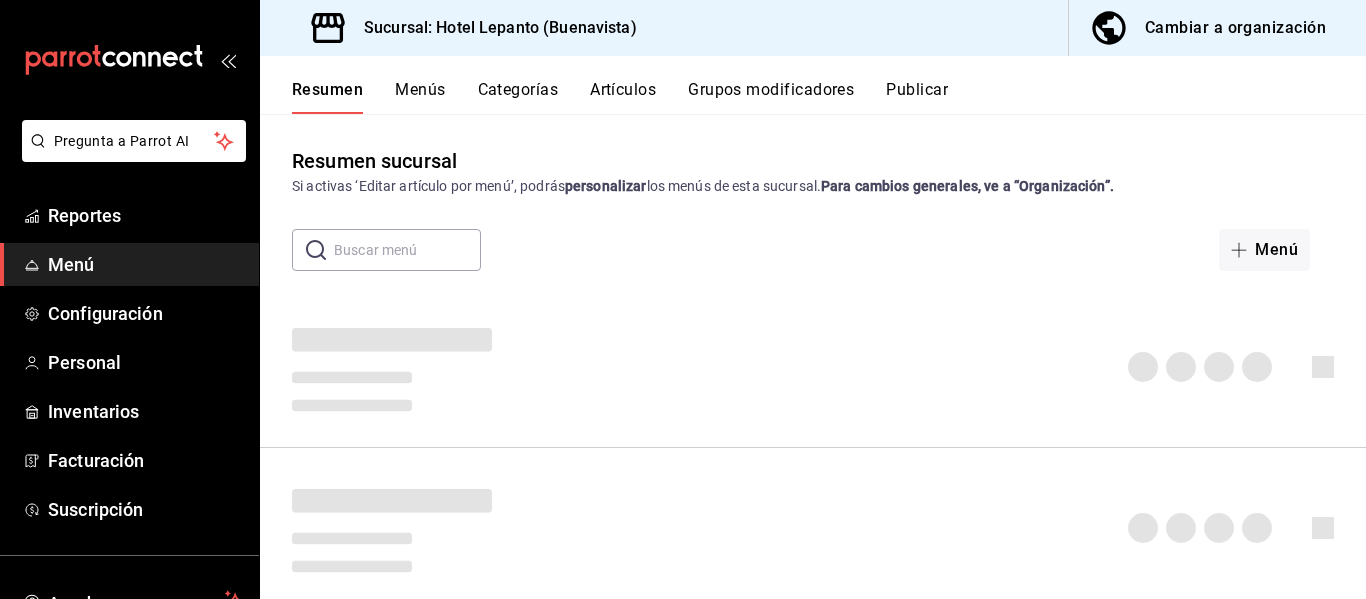 click on "Artículos" at bounding box center [623, 97] 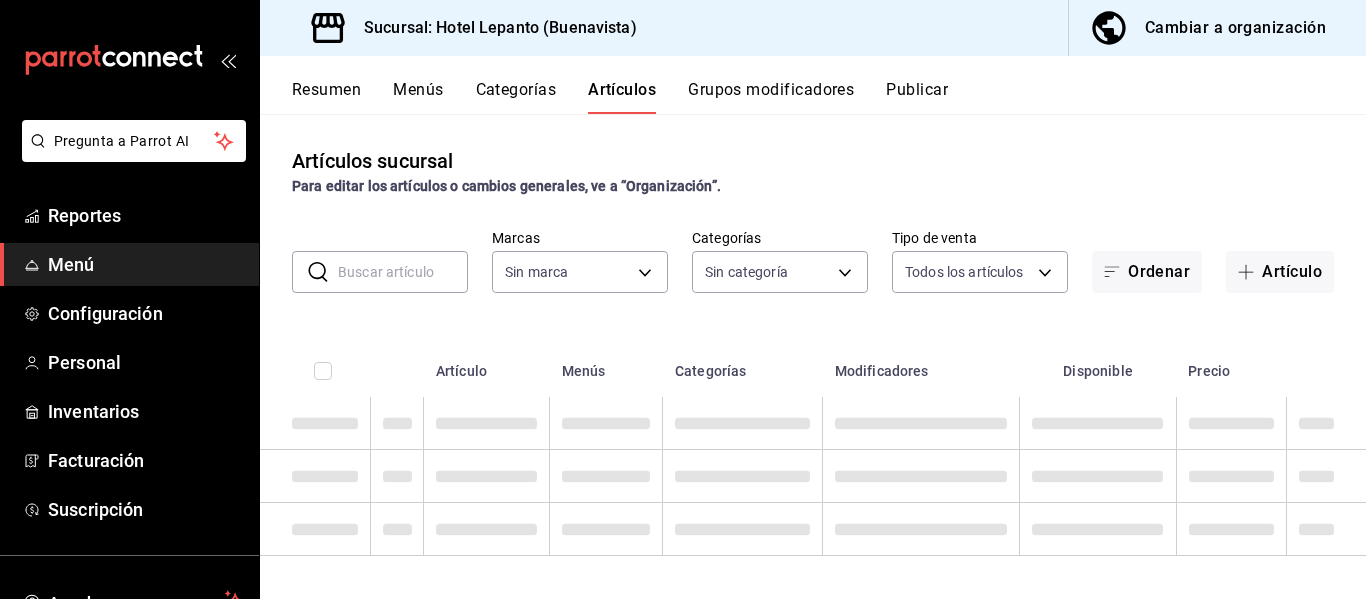type on "78876d7d-d969-4c97-957f-d97bcaf374a8" 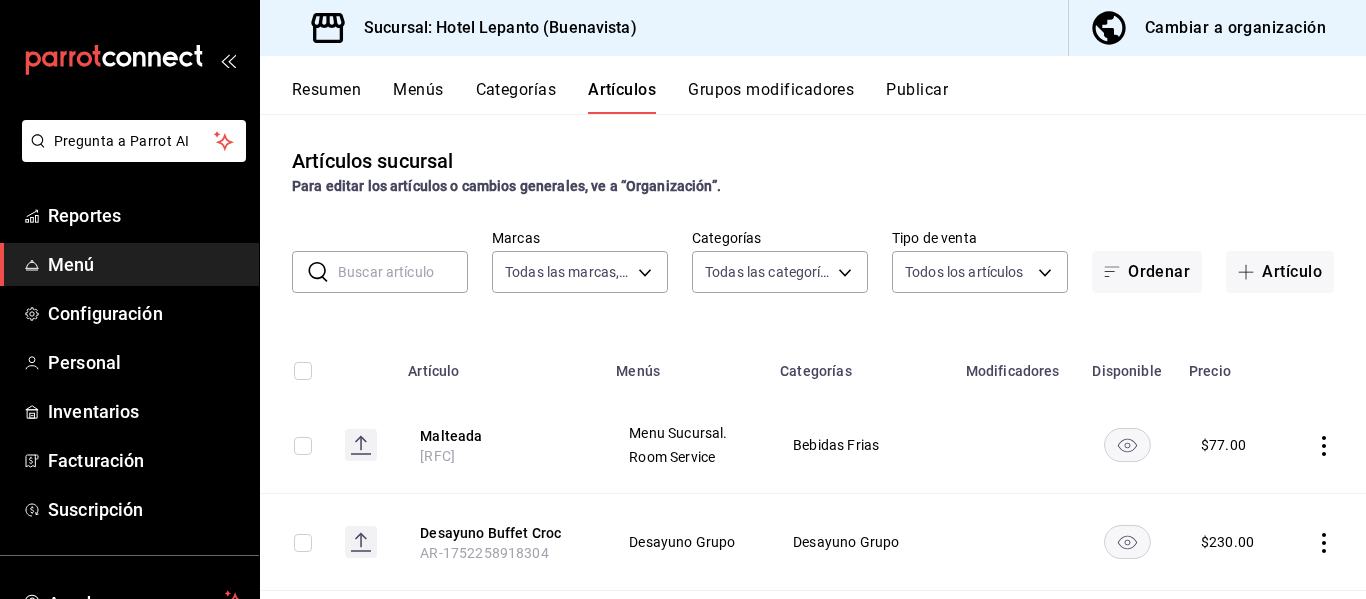 type on "[UUID],[UUID],[UUID],[UUID],[UUID],[UUID],[UUID],[UUID],[UUID],[UUID],[UUID],[UUID],[UUID],[UUID],[UUID],[UUID],[UUID],[UUID],[UUID],[UUID],[UUID],[UUID],[UUID],[UUID],[UUID],[UUID],[UUID],[UUID]" 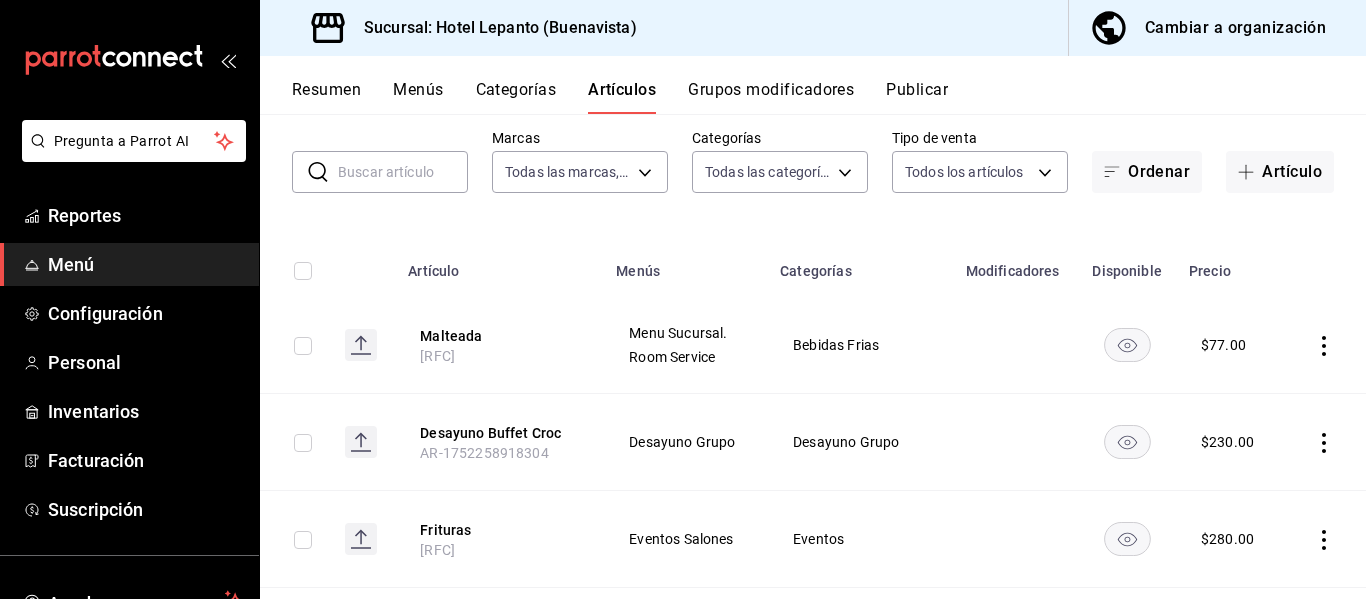 scroll, scrollTop: 0, scrollLeft: 0, axis: both 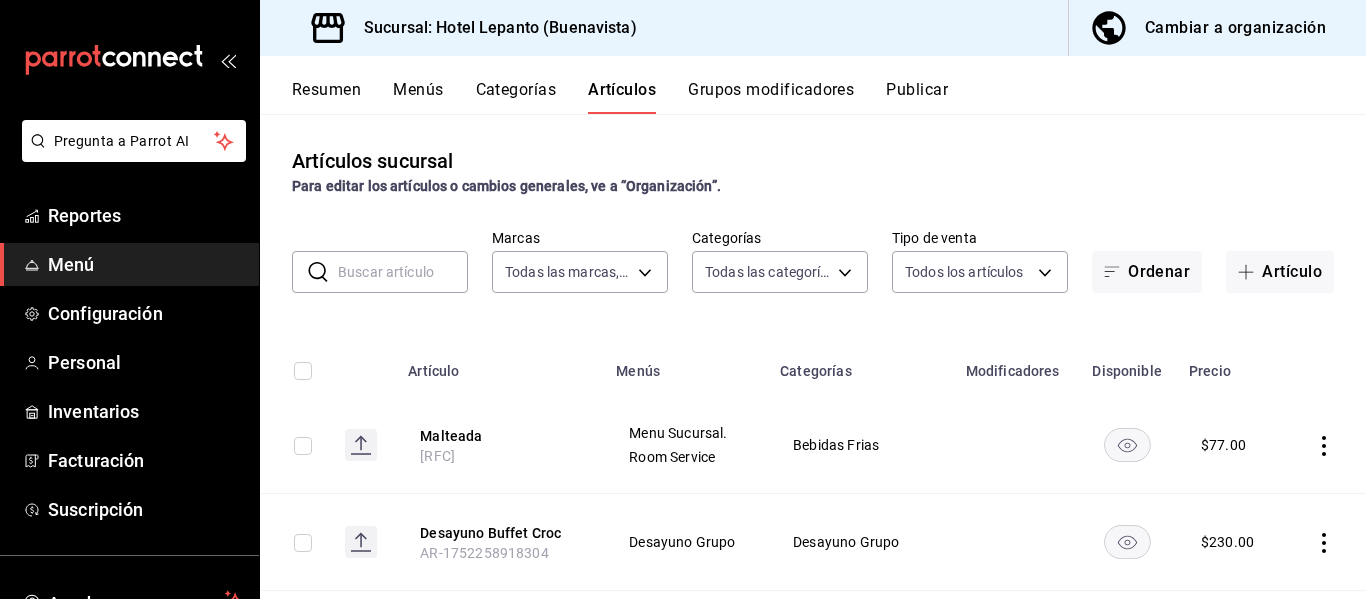 click on "Artículos" at bounding box center (622, 97) 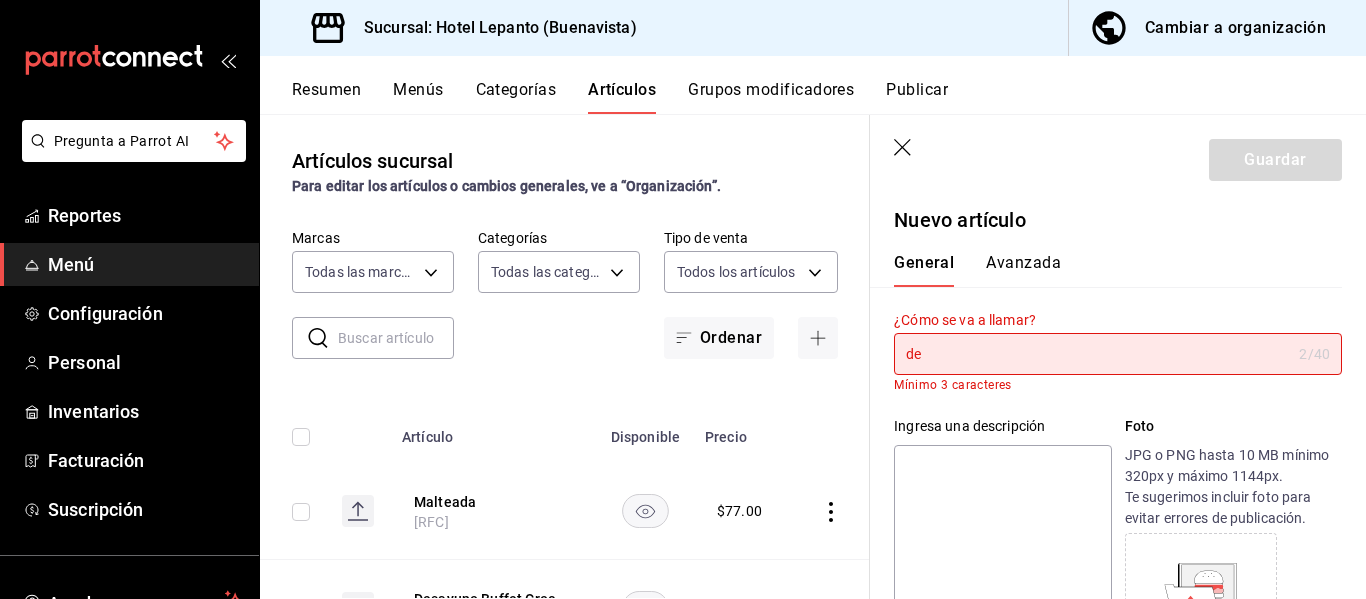 type on "d" 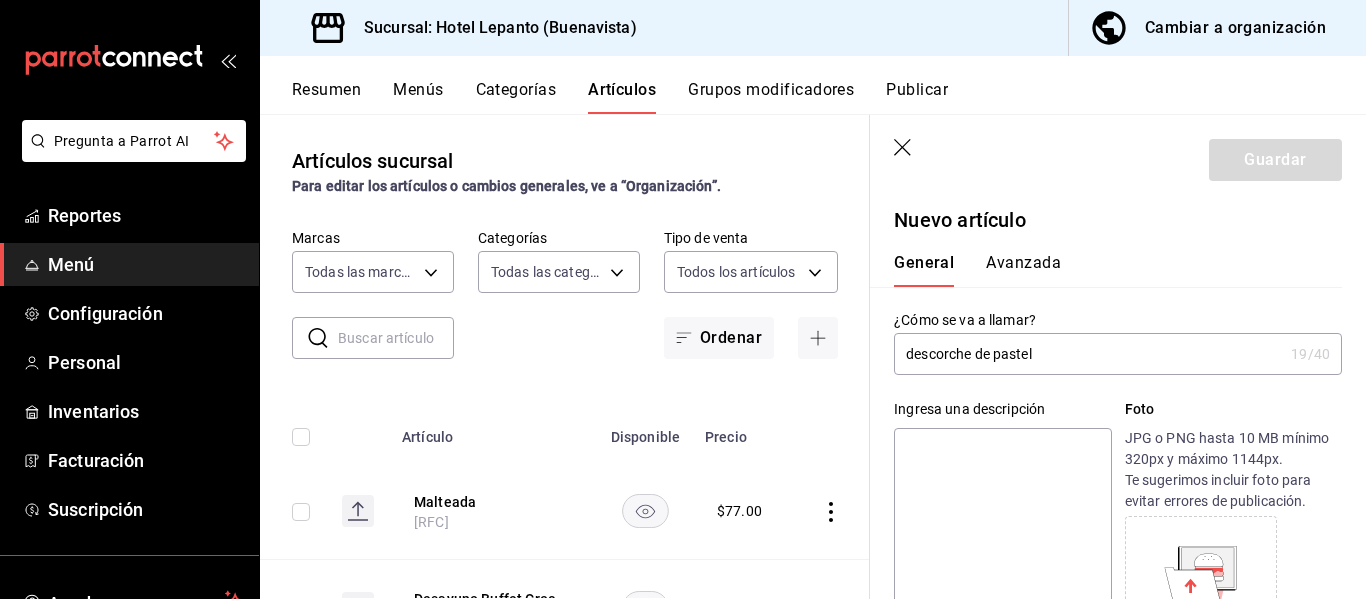 click on "descorche de pastel" at bounding box center [1088, 354] 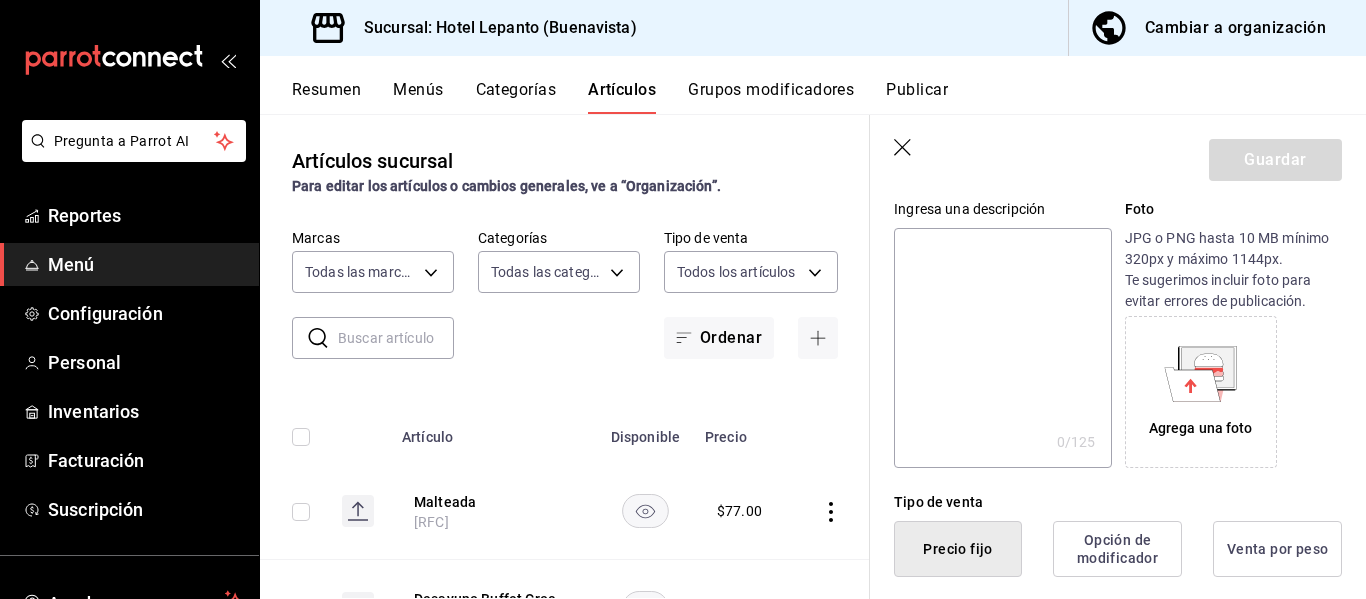 scroll, scrollTop: 400, scrollLeft: 0, axis: vertical 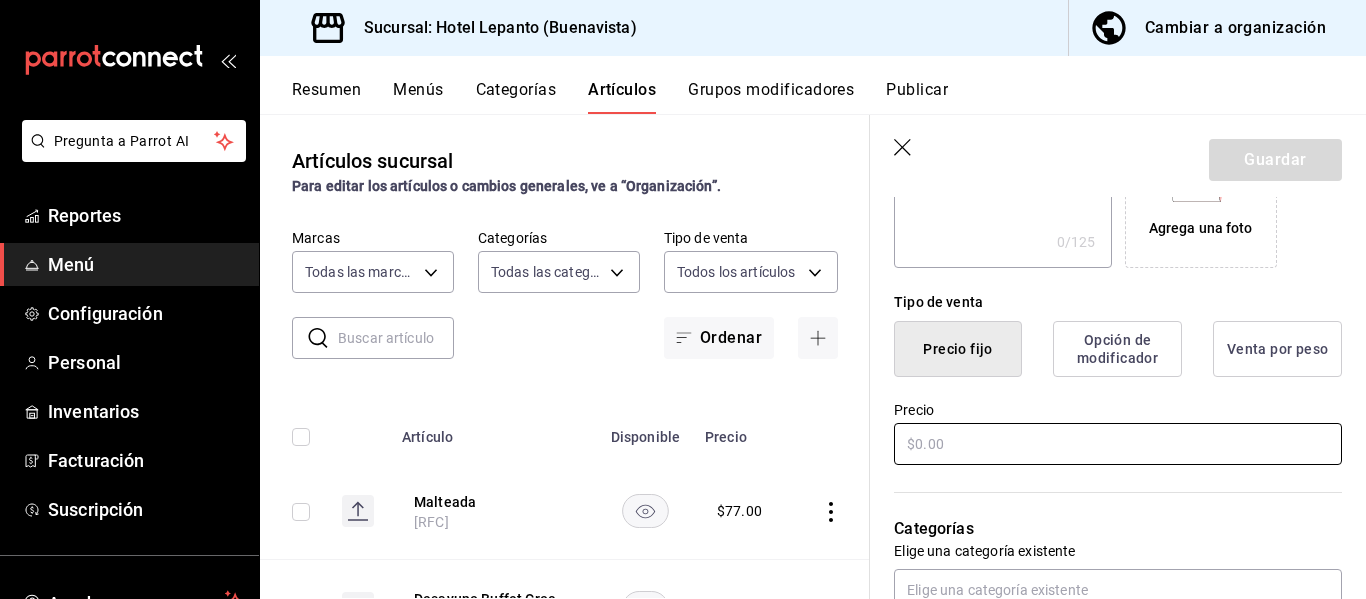 type on "Descorche de pastel" 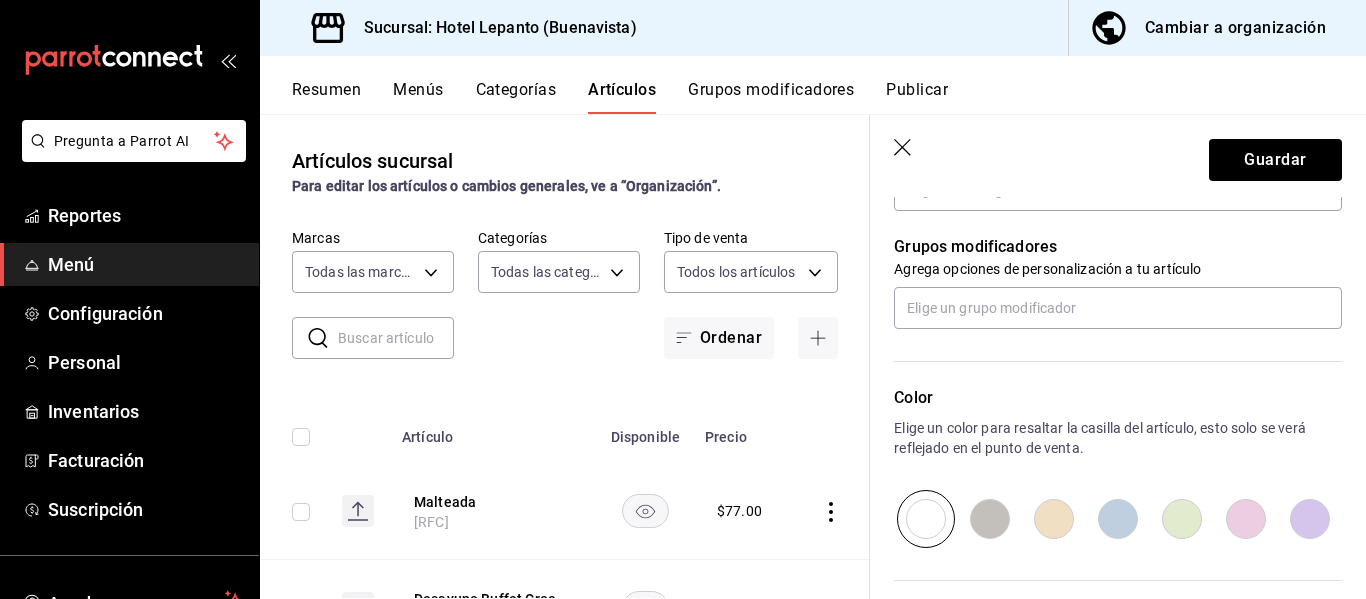 scroll, scrollTop: 900, scrollLeft: 0, axis: vertical 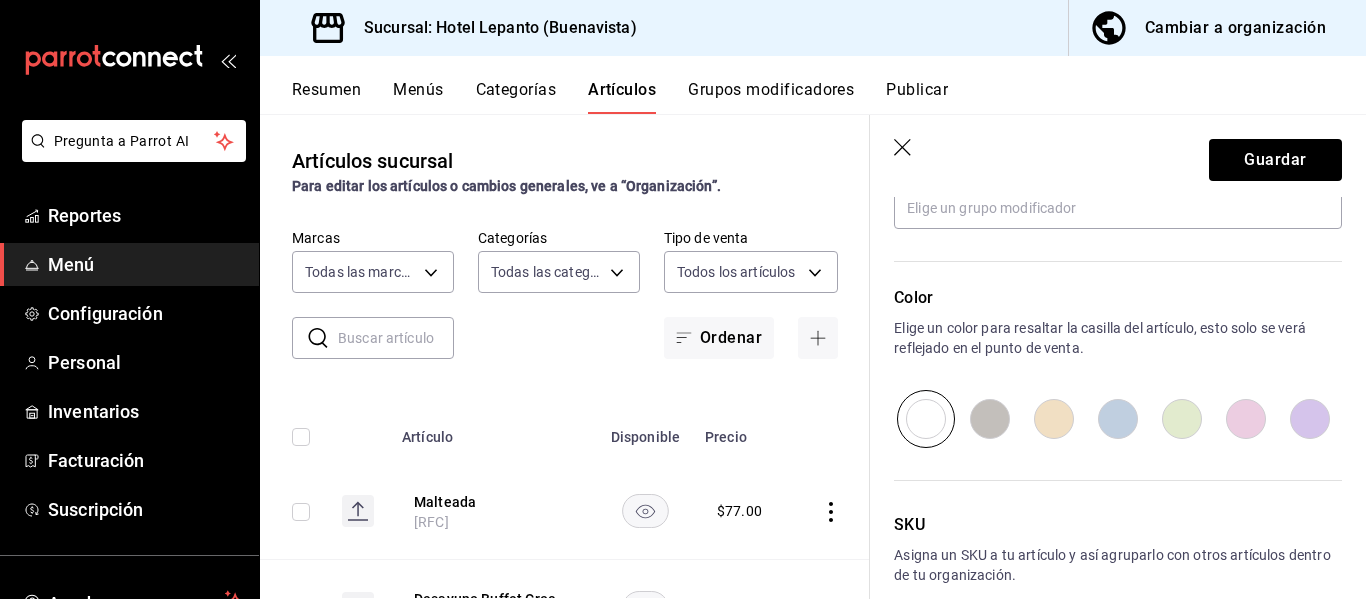 type on "$250.00" 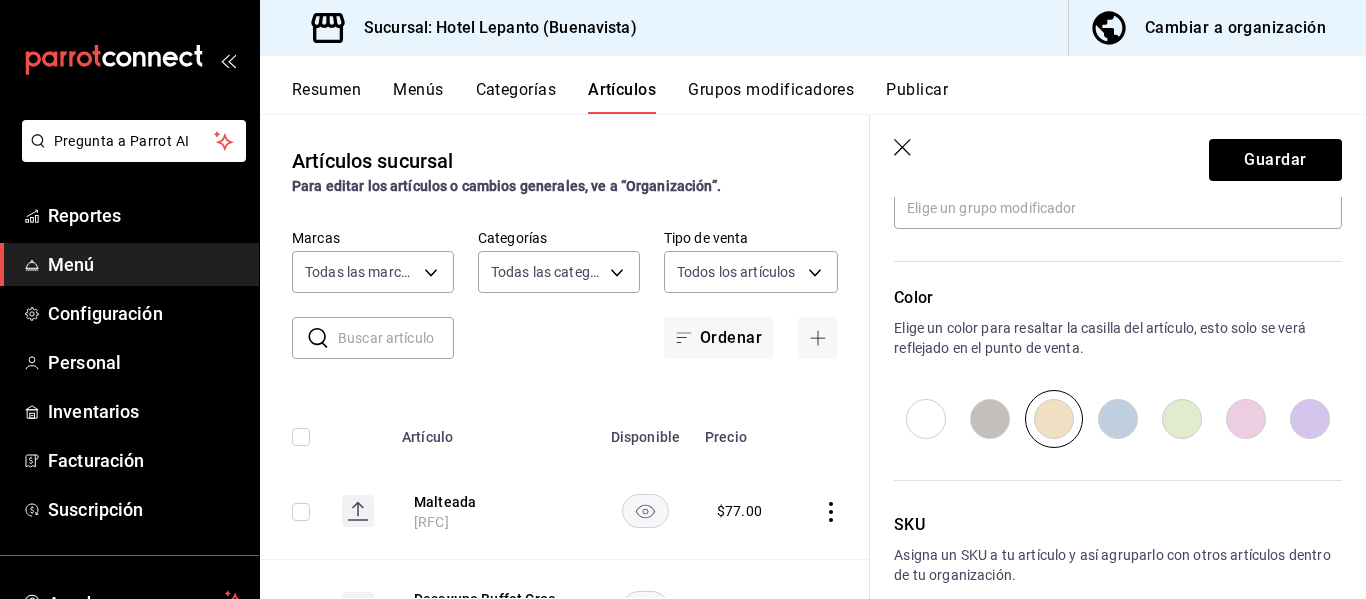 scroll, scrollTop: 800, scrollLeft: 0, axis: vertical 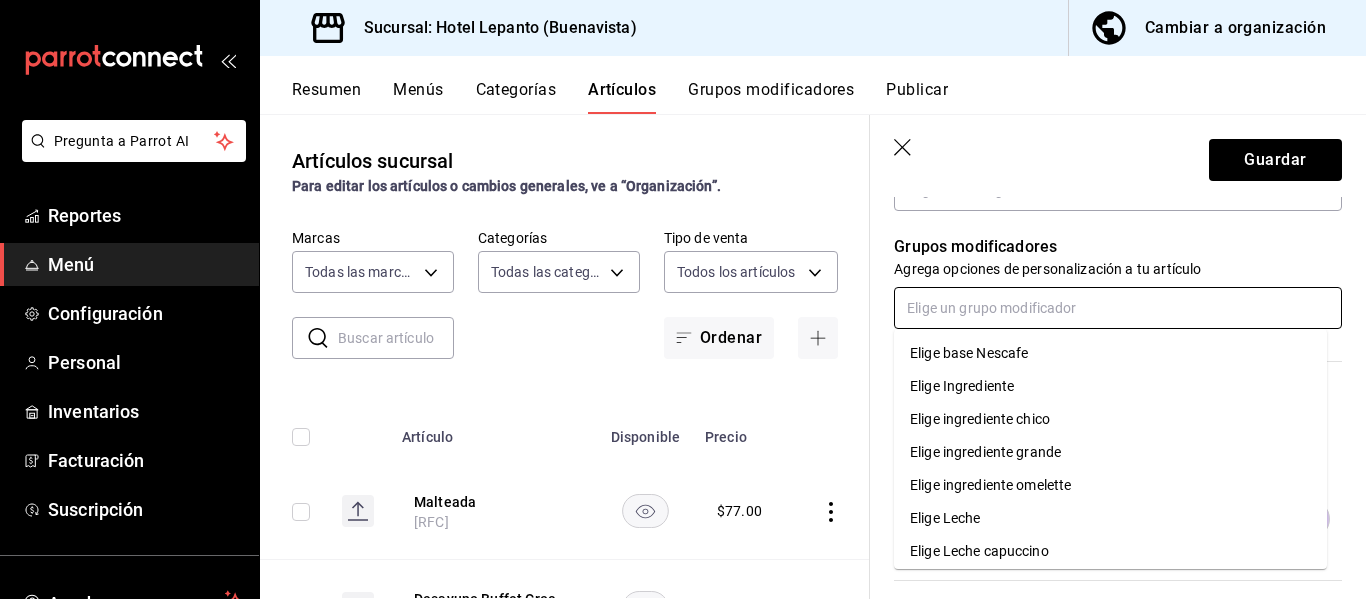 click at bounding box center [1118, 308] 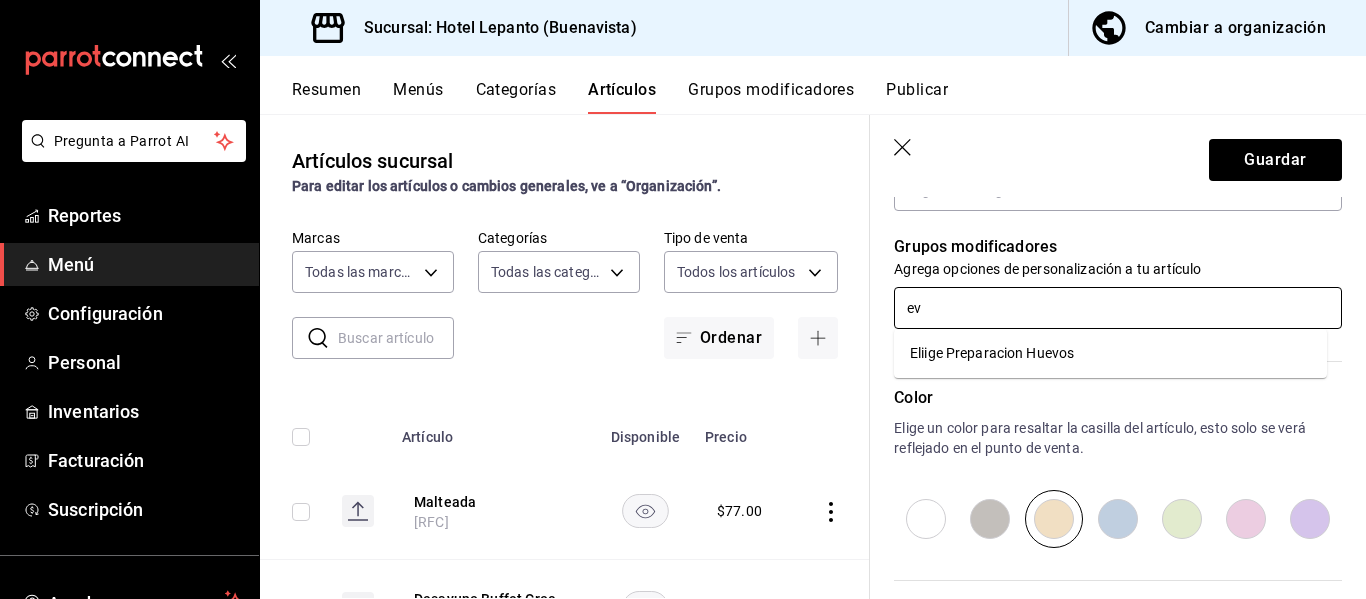 type on "e" 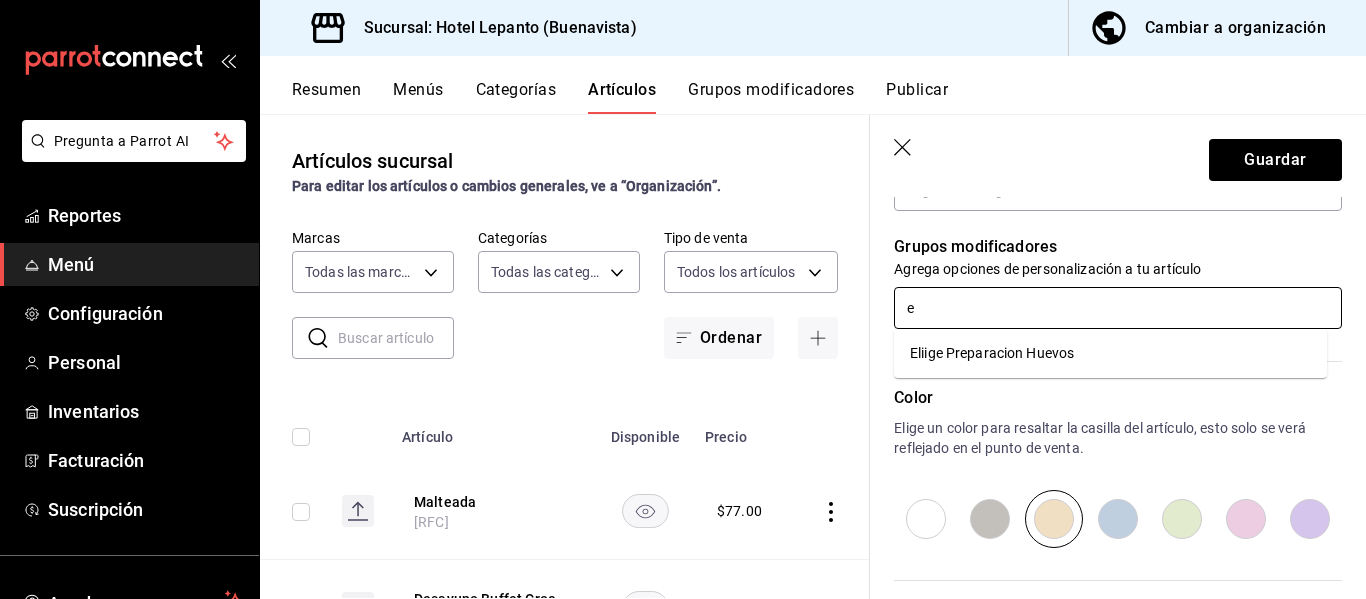 type 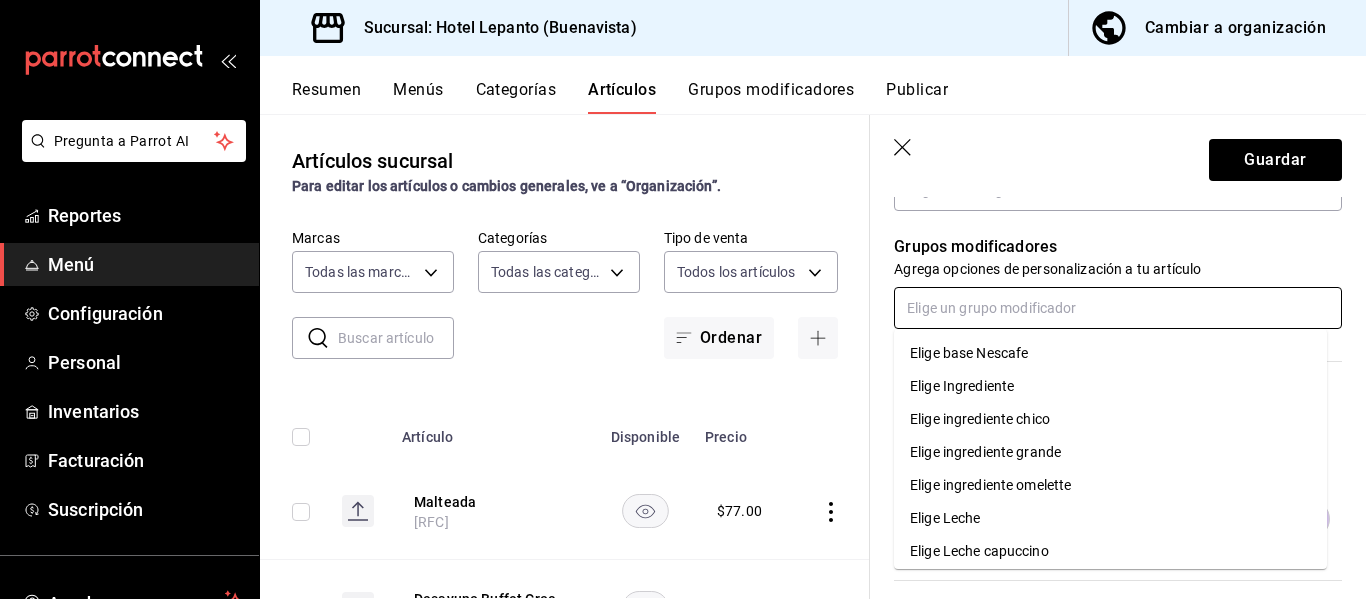 scroll, scrollTop: 100, scrollLeft: 0, axis: vertical 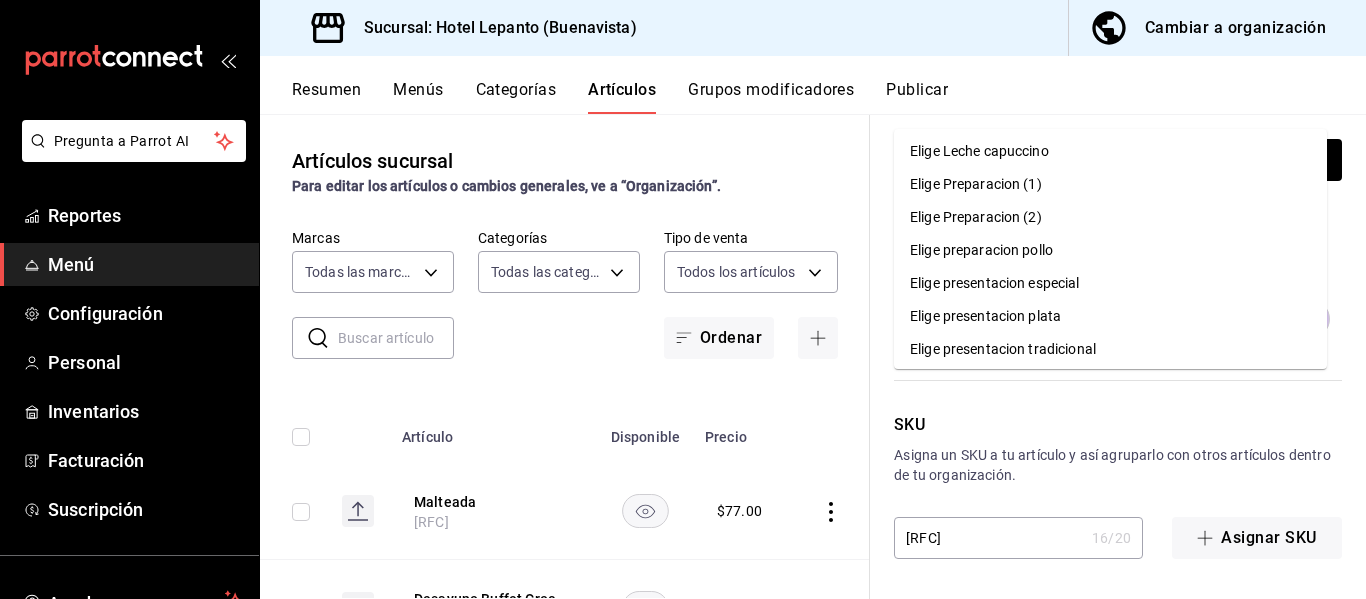click on "SKU" at bounding box center (1118, 425) 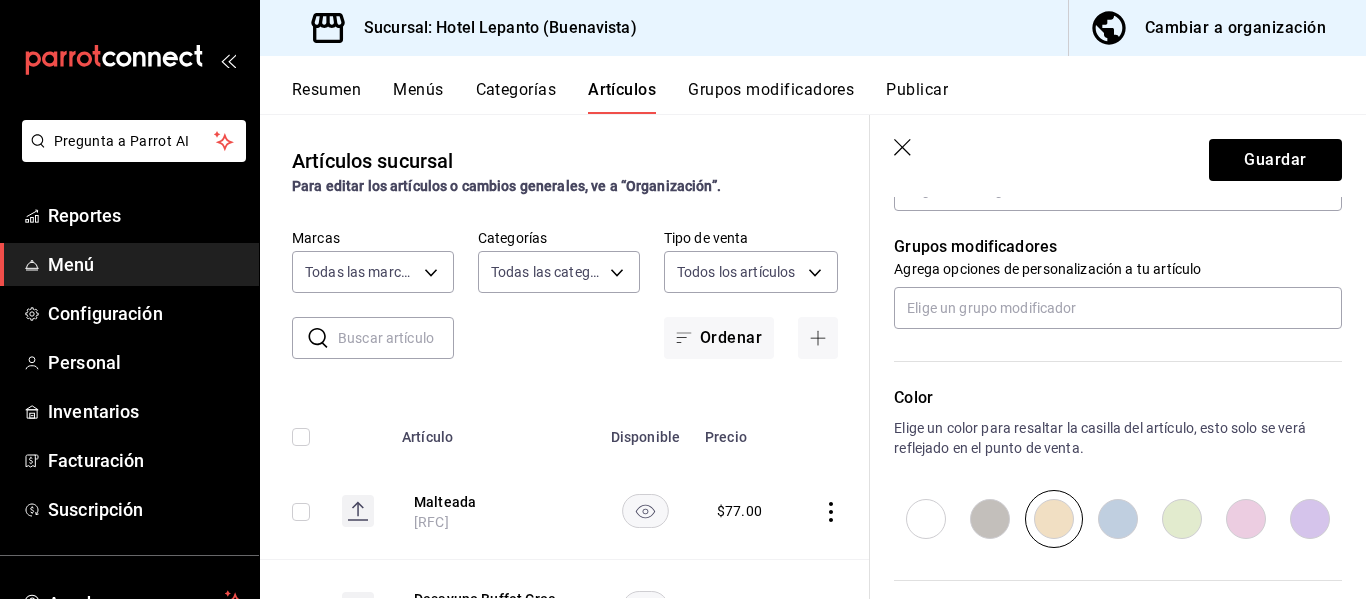 scroll, scrollTop: 600, scrollLeft: 0, axis: vertical 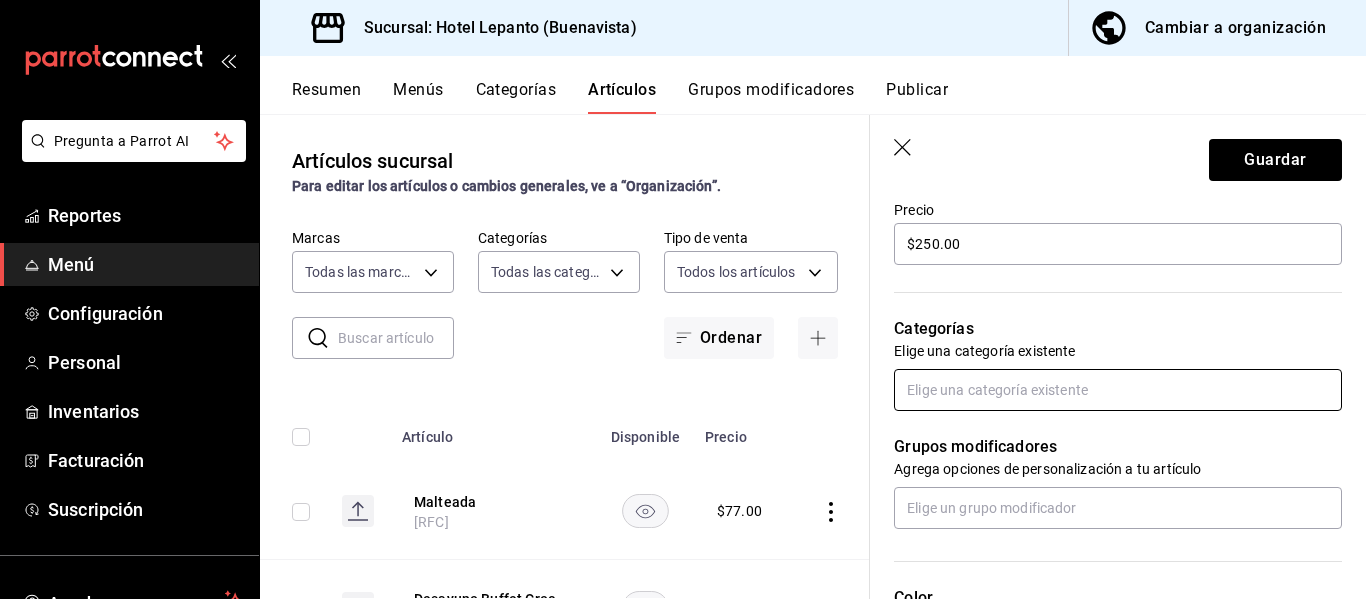 click at bounding box center (1118, 390) 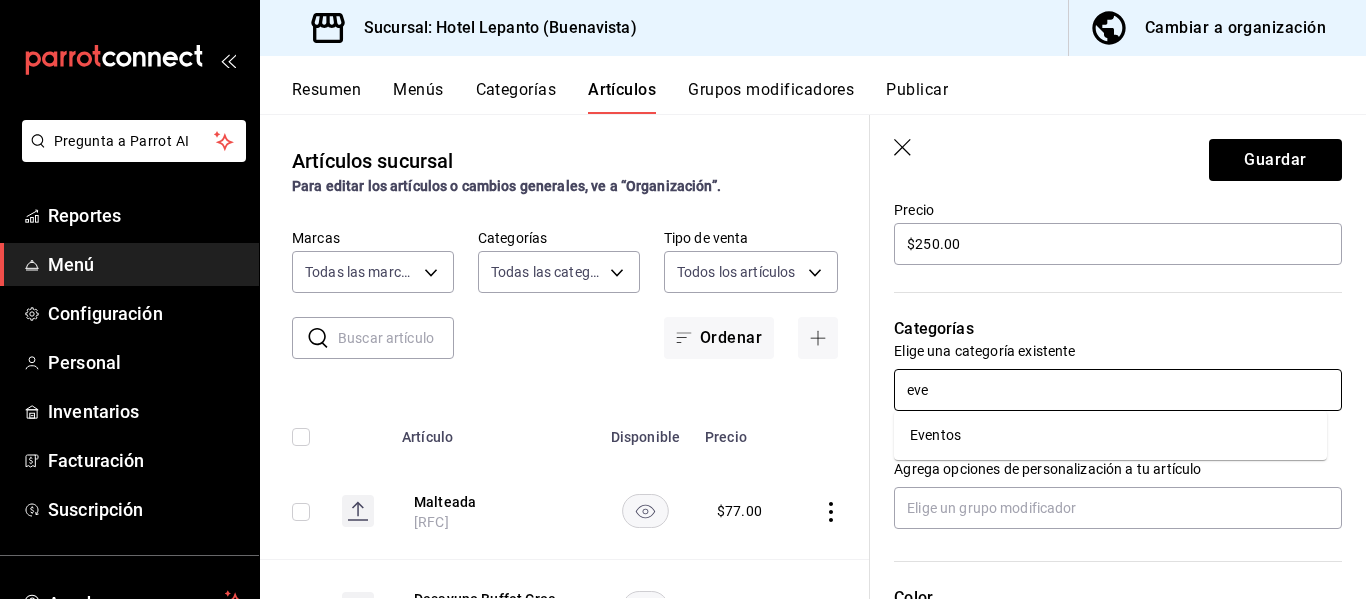 type on "even" 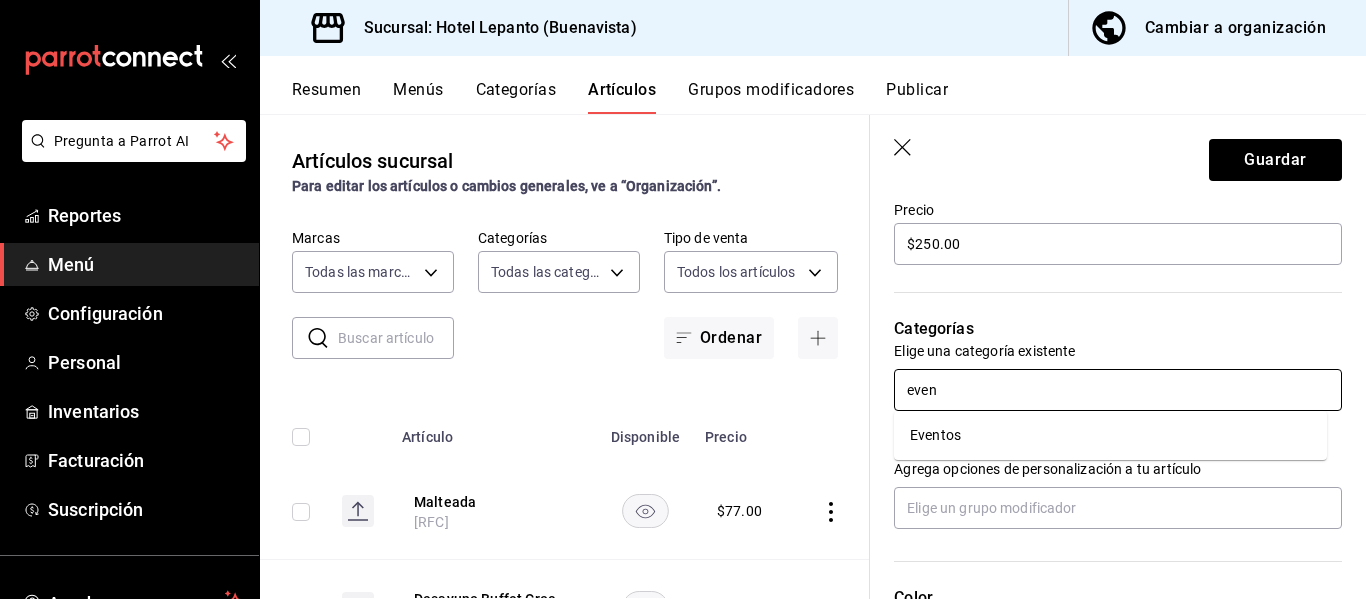 click on "Eventos" at bounding box center (1110, 435) 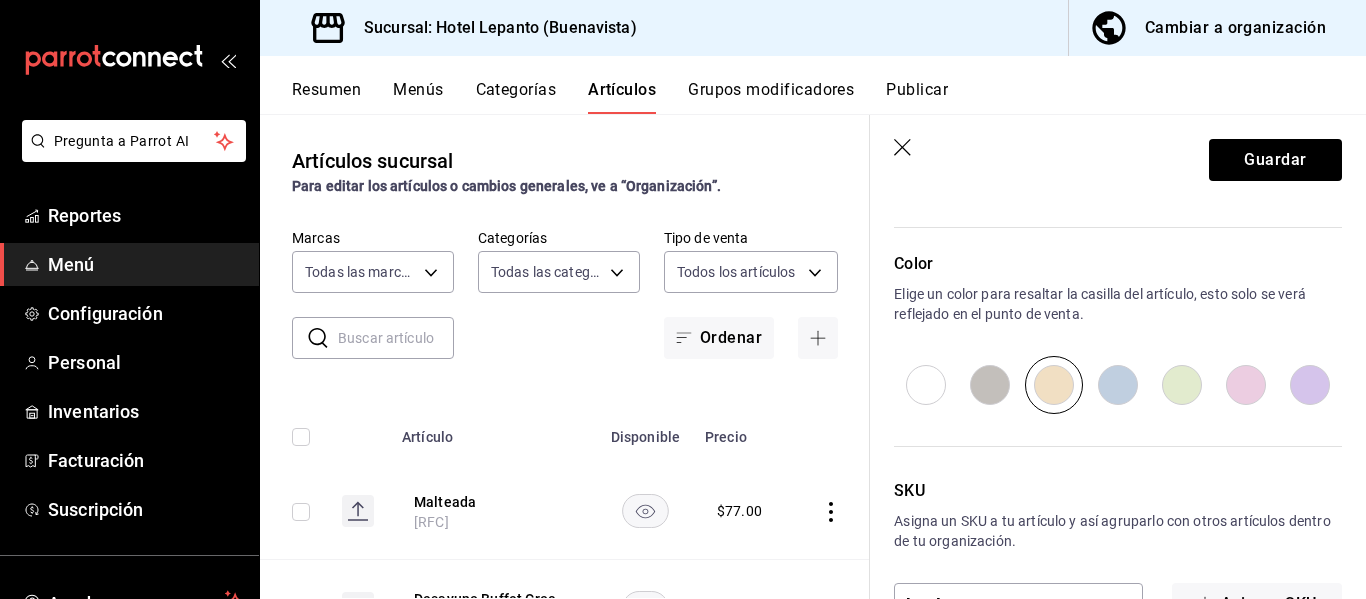 scroll, scrollTop: 1066, scrollLeft: 0, axis: vertical 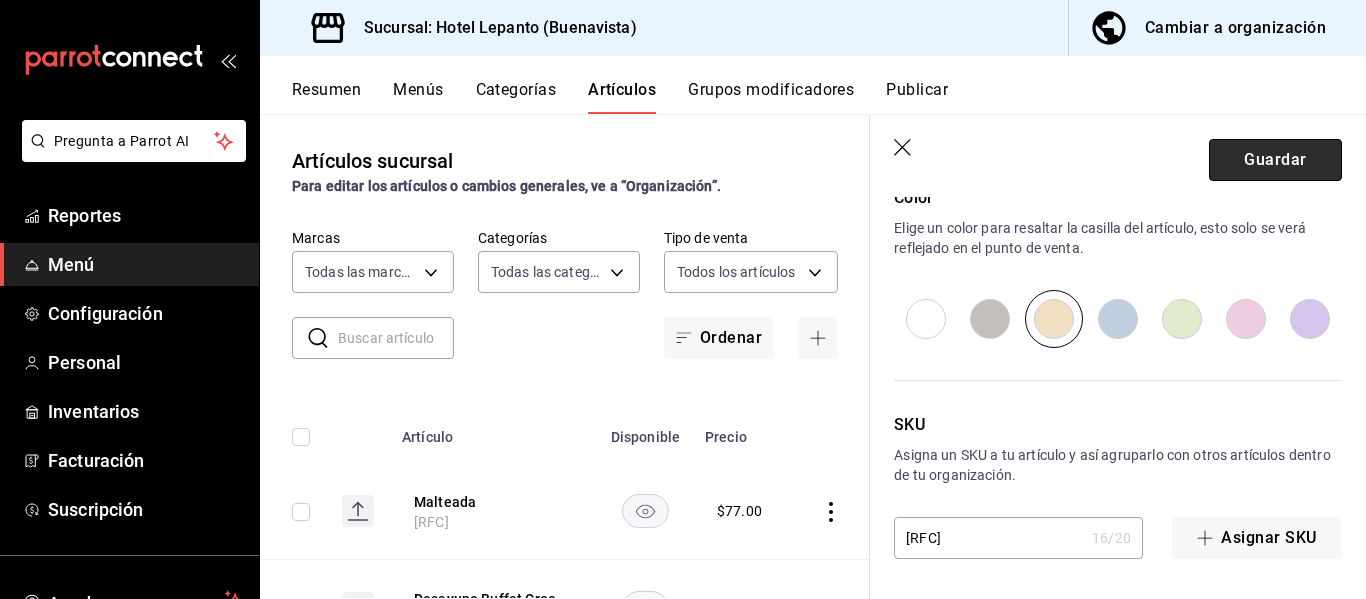 click on "Guardar" at bounding box center (1275, 160) 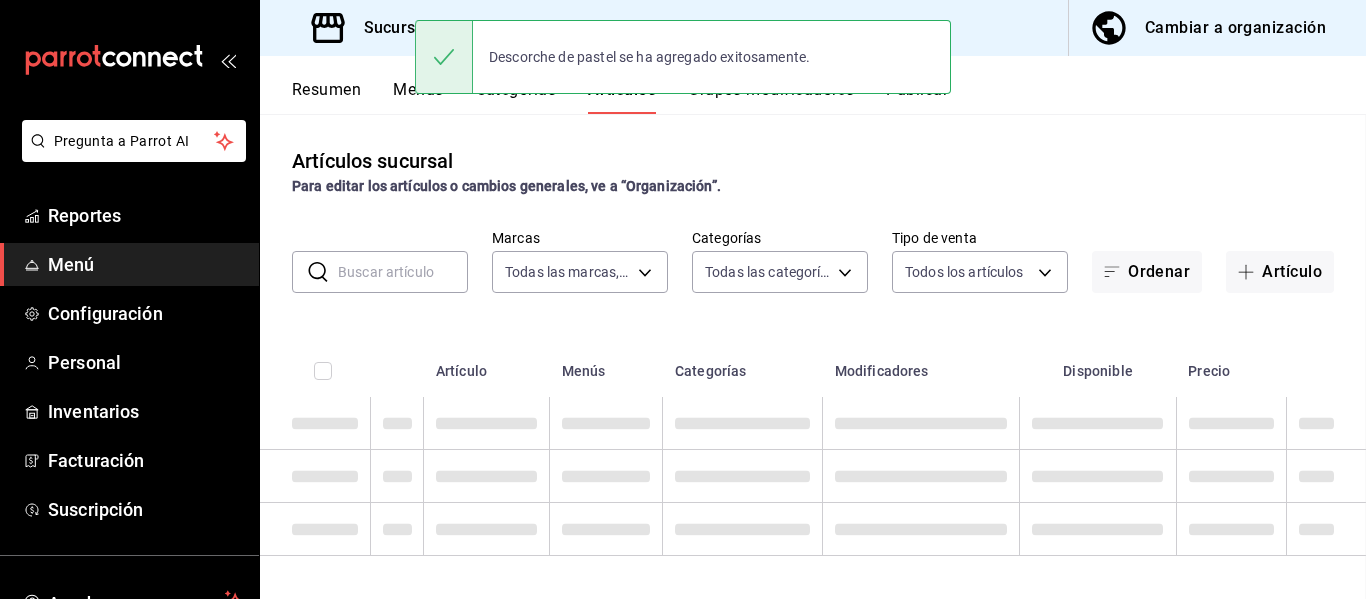 scroll, scrollTop: 0, scrollLeft: 0, axis: both 